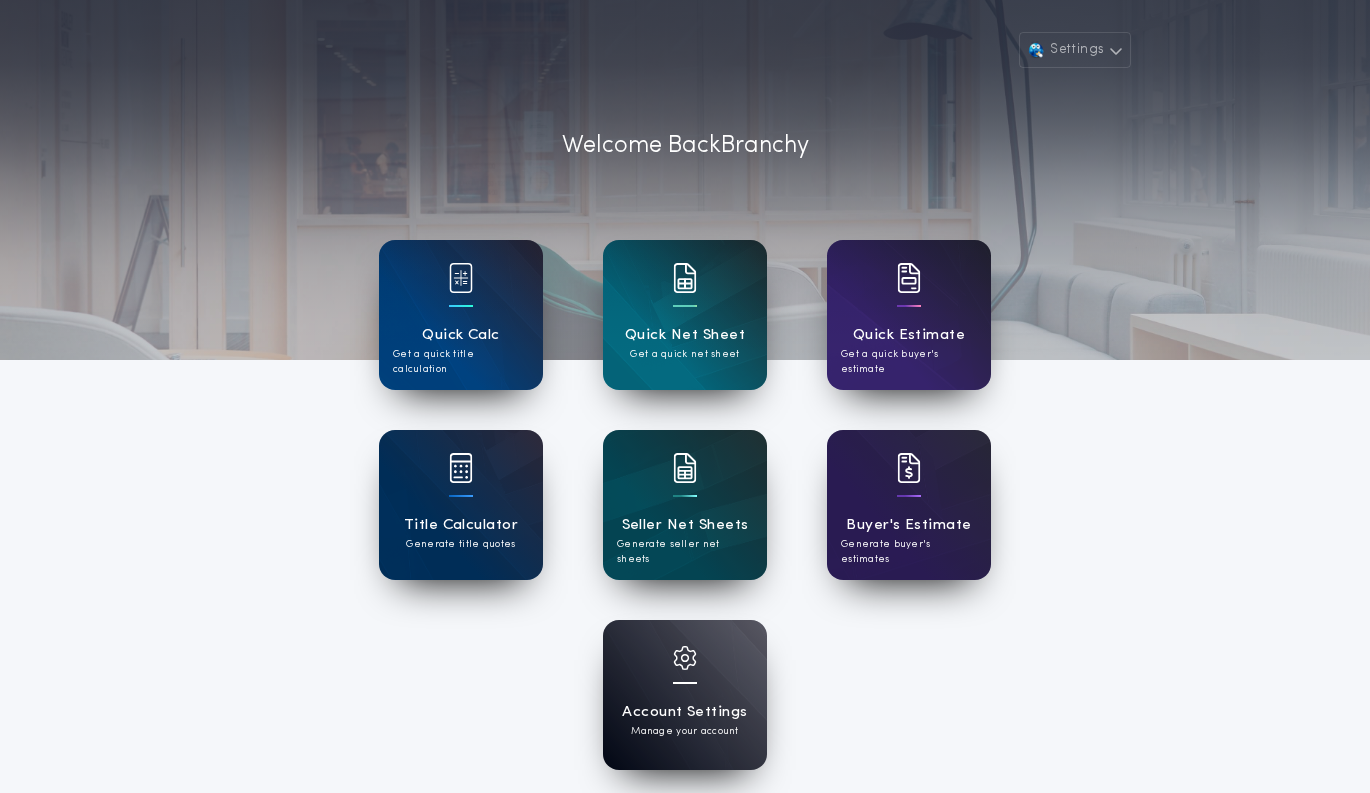 scroll, scrollTop: 0, scrollLeft: 0, axis: both 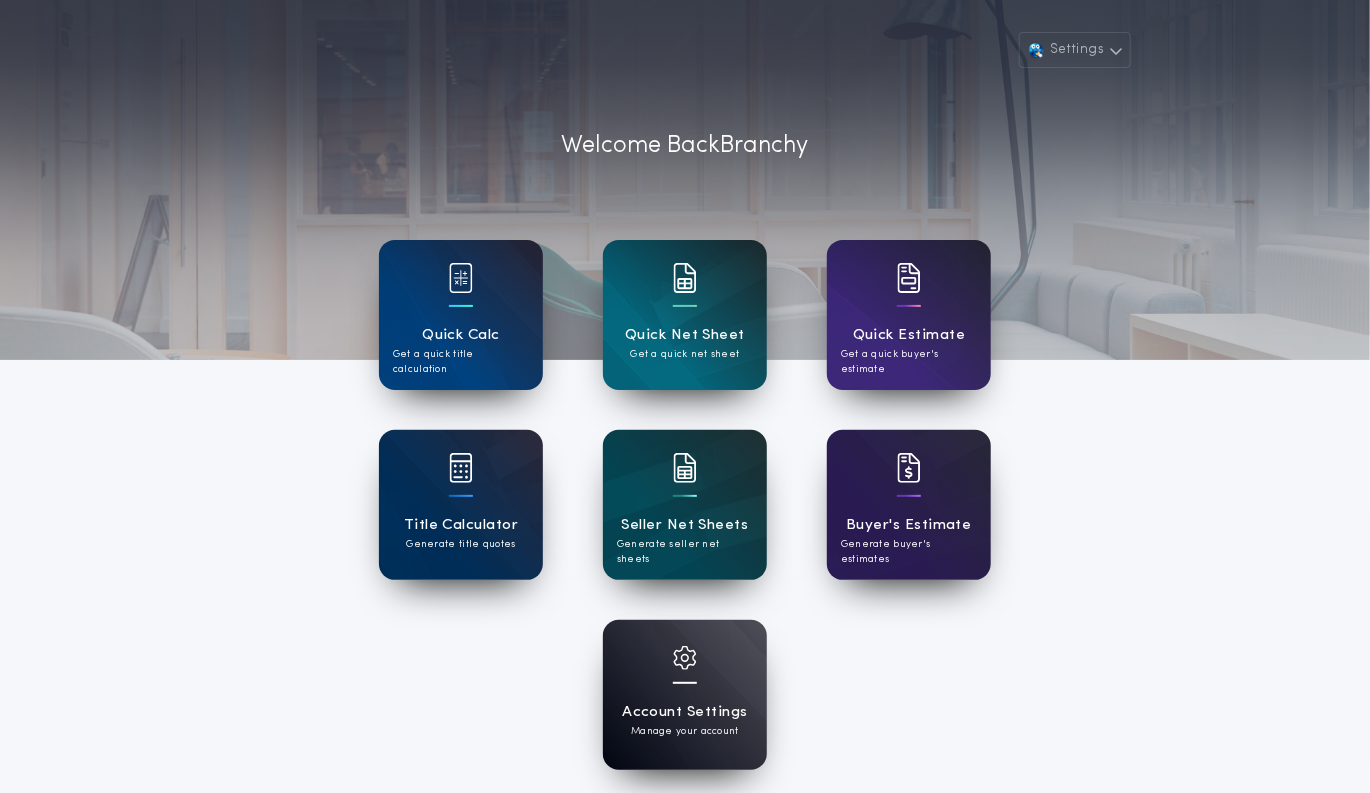 click on "Account Settings Manage your account" at bounding box center (685, 695) 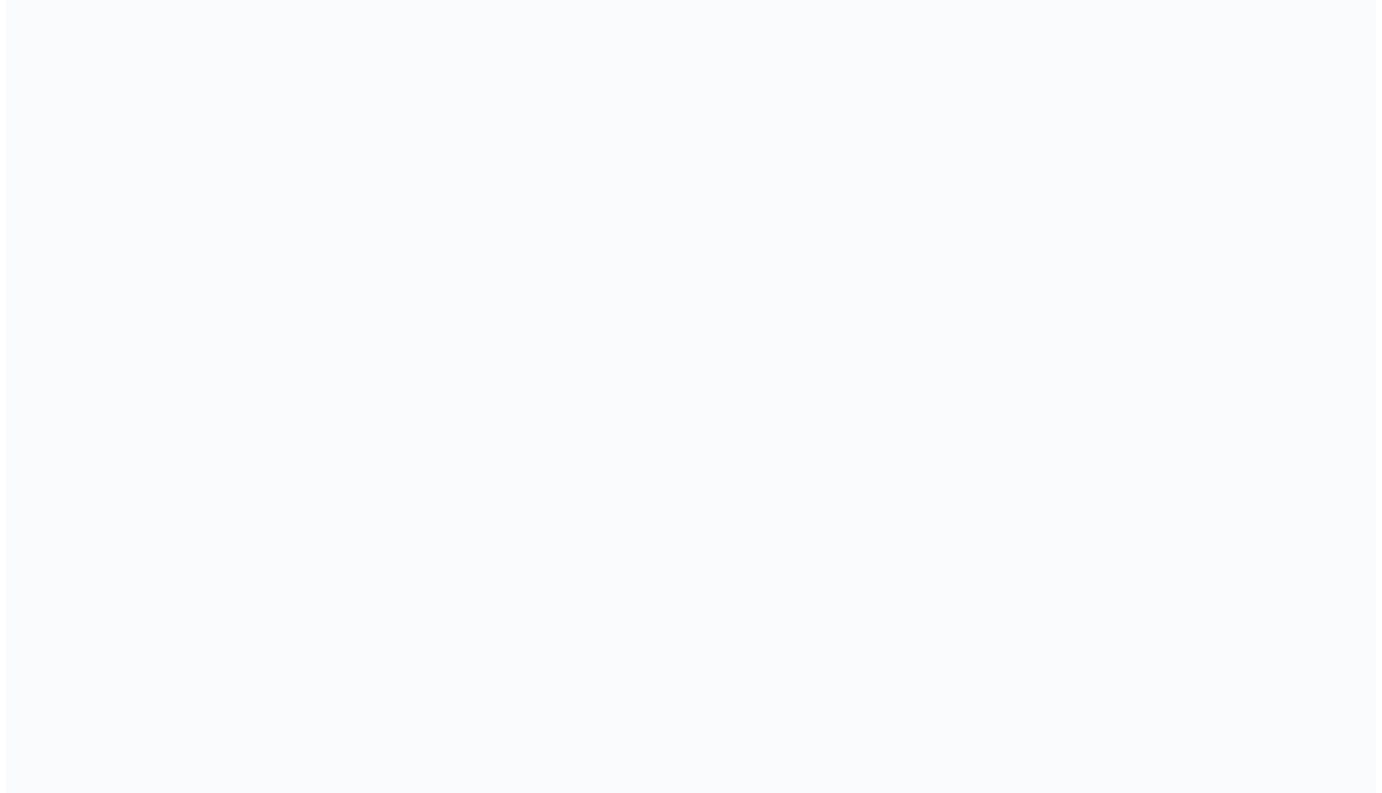 scroll, scrollTop: 0, scrollLeft: 0, axis: both 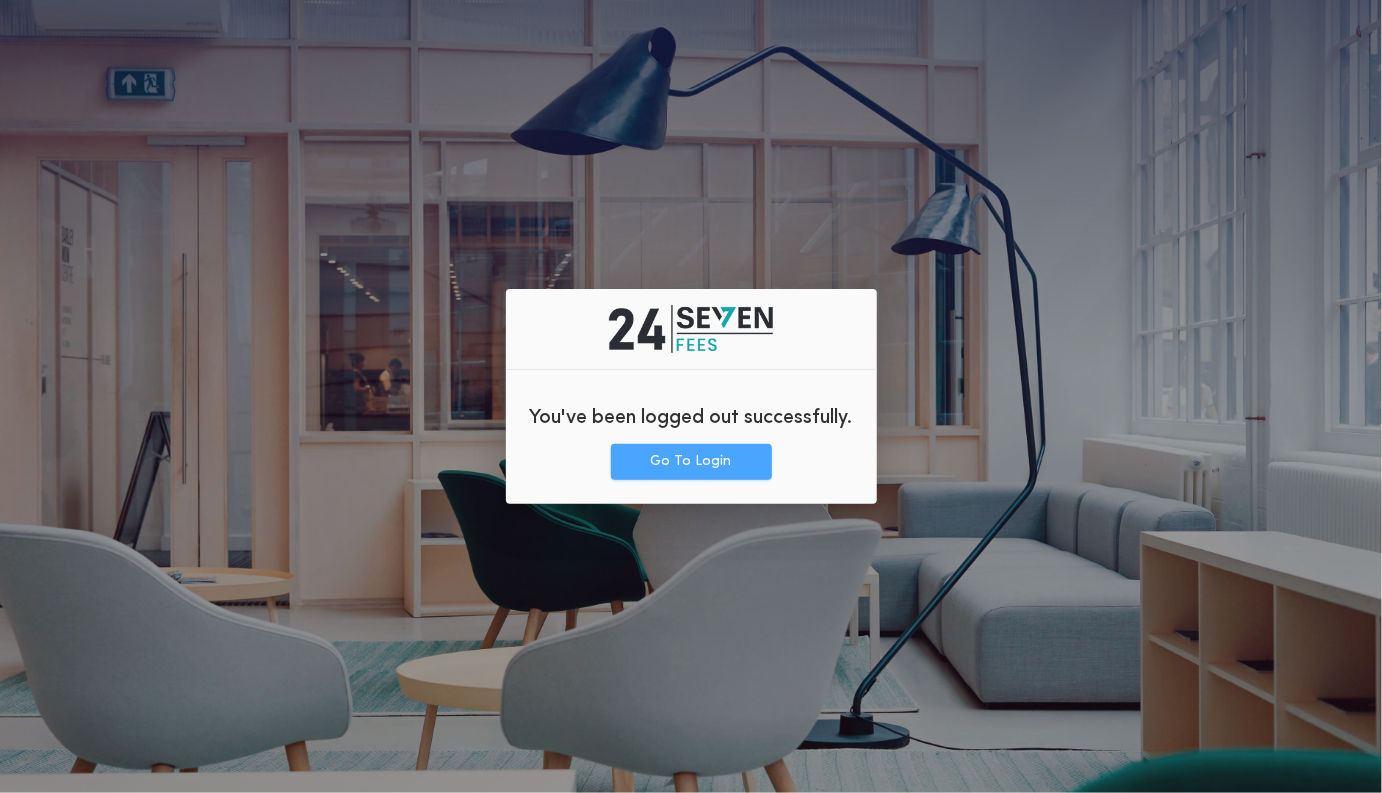 click on "Go To Login" at bounding box center (691, 462) 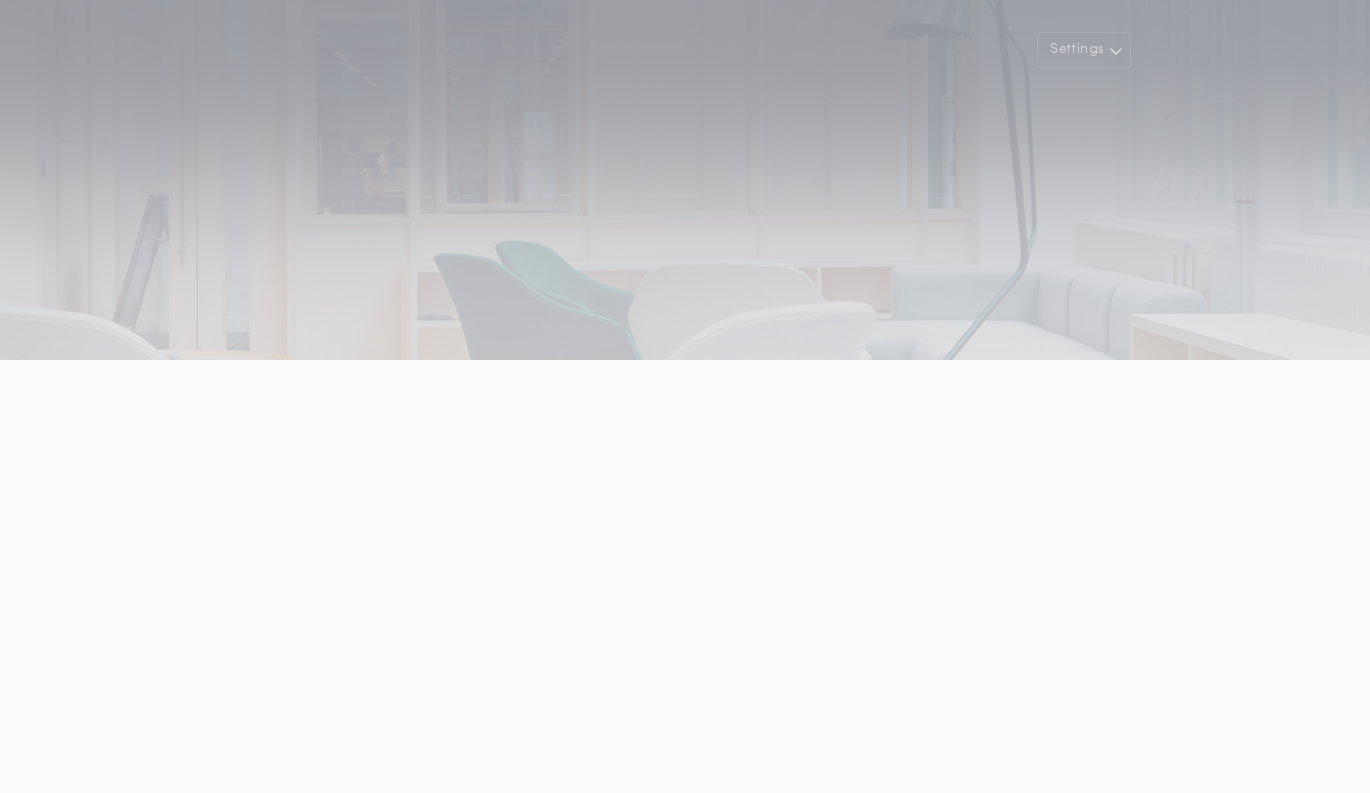 scroll, scrollTop: 0, scrollLeft: 0, axis: both 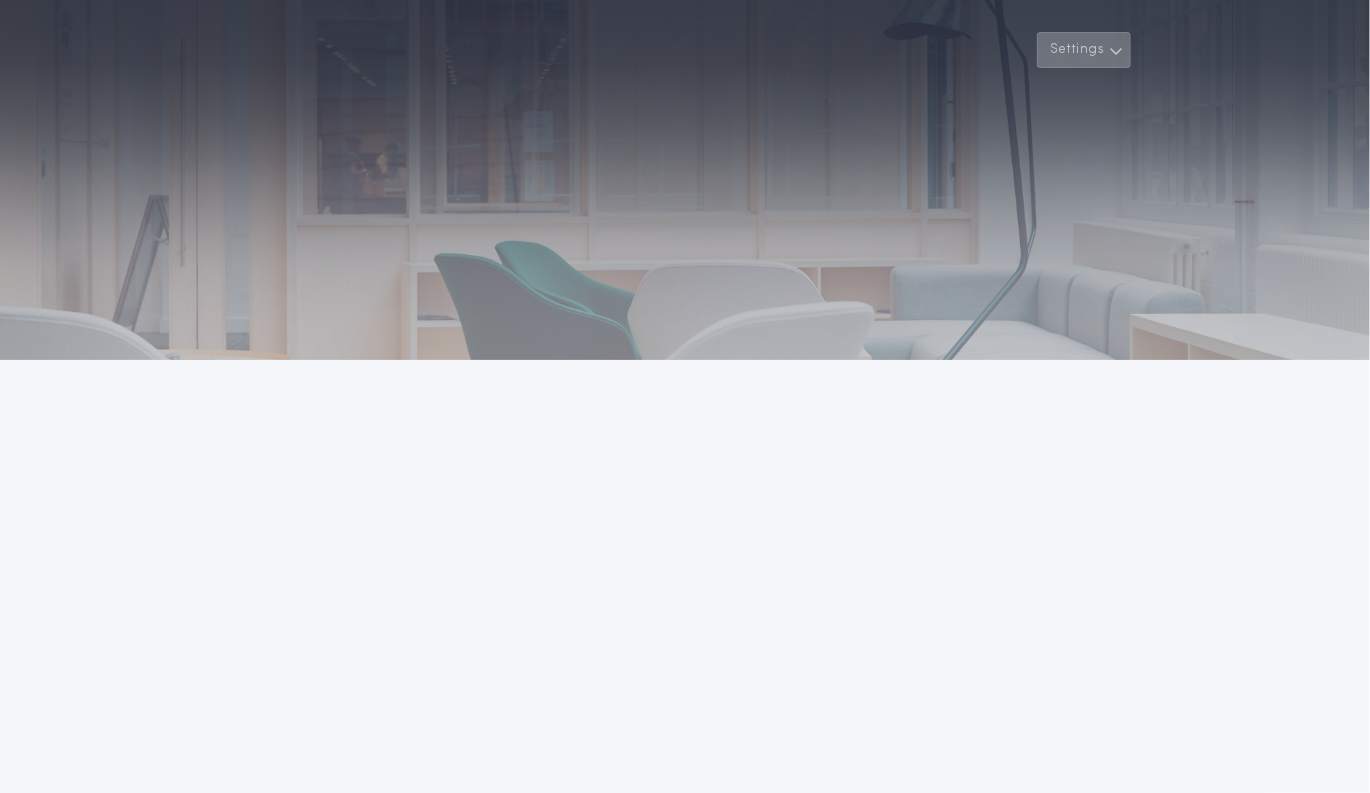 click at bounding box center [1116, 51] 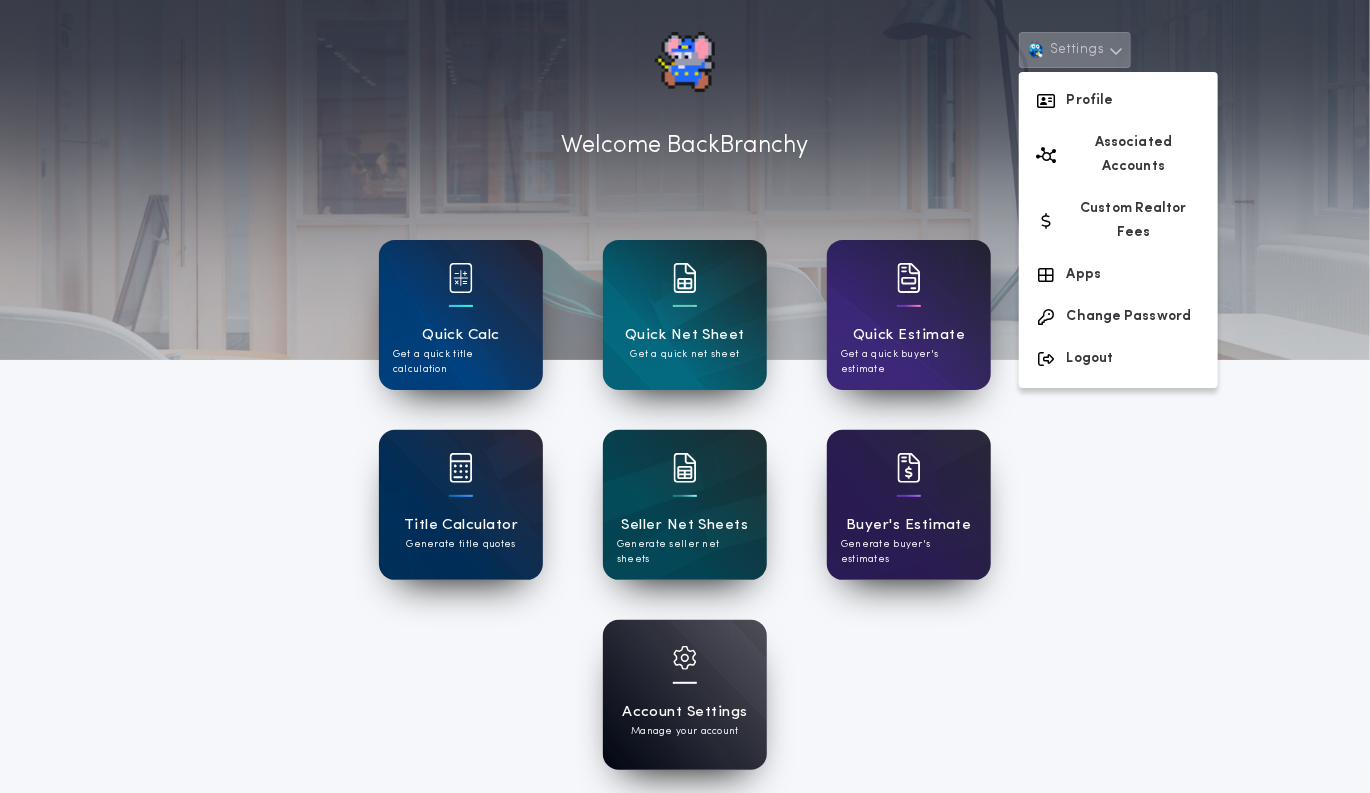 click on "Account Settings Manage your account" at bounding box center (685, 695) 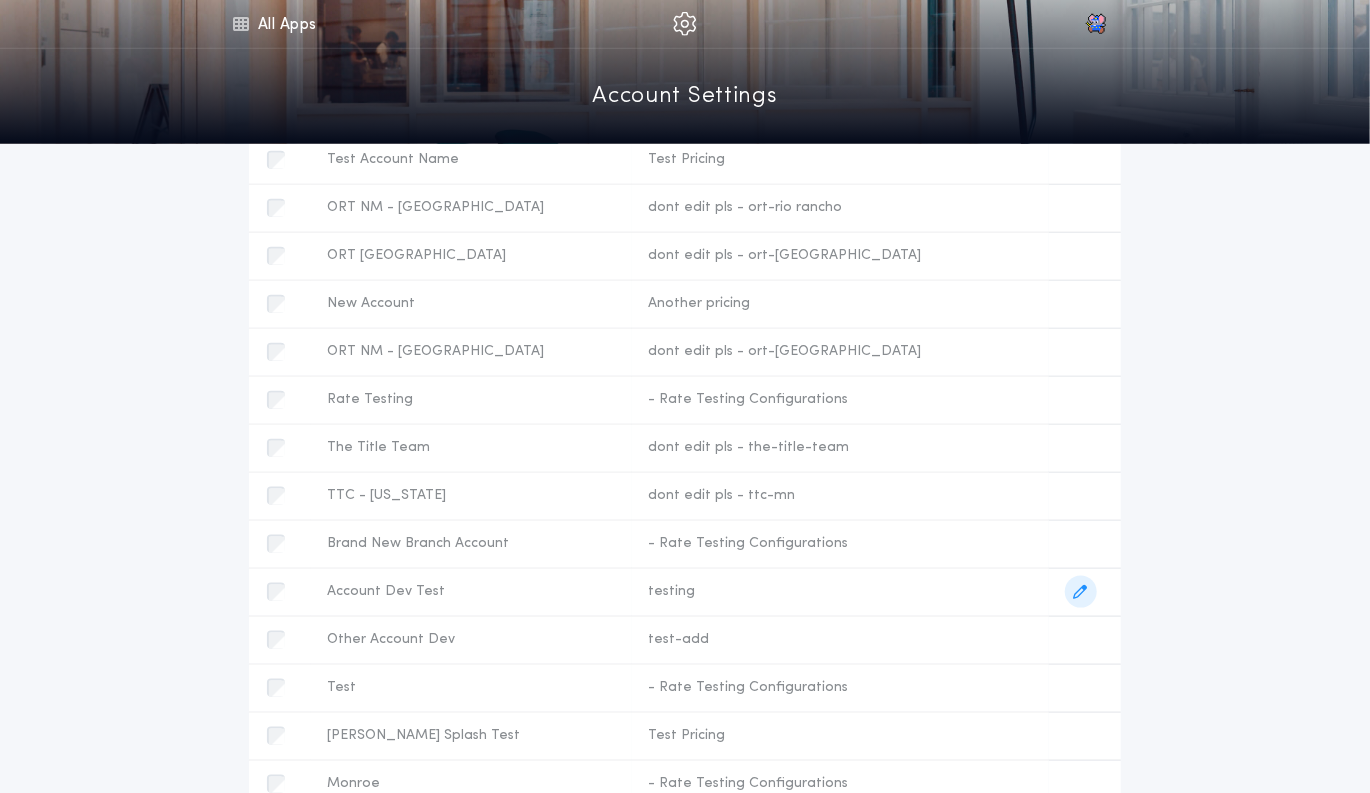 scroll, scrollTop: 0, scrollLeft: 0, axis: both 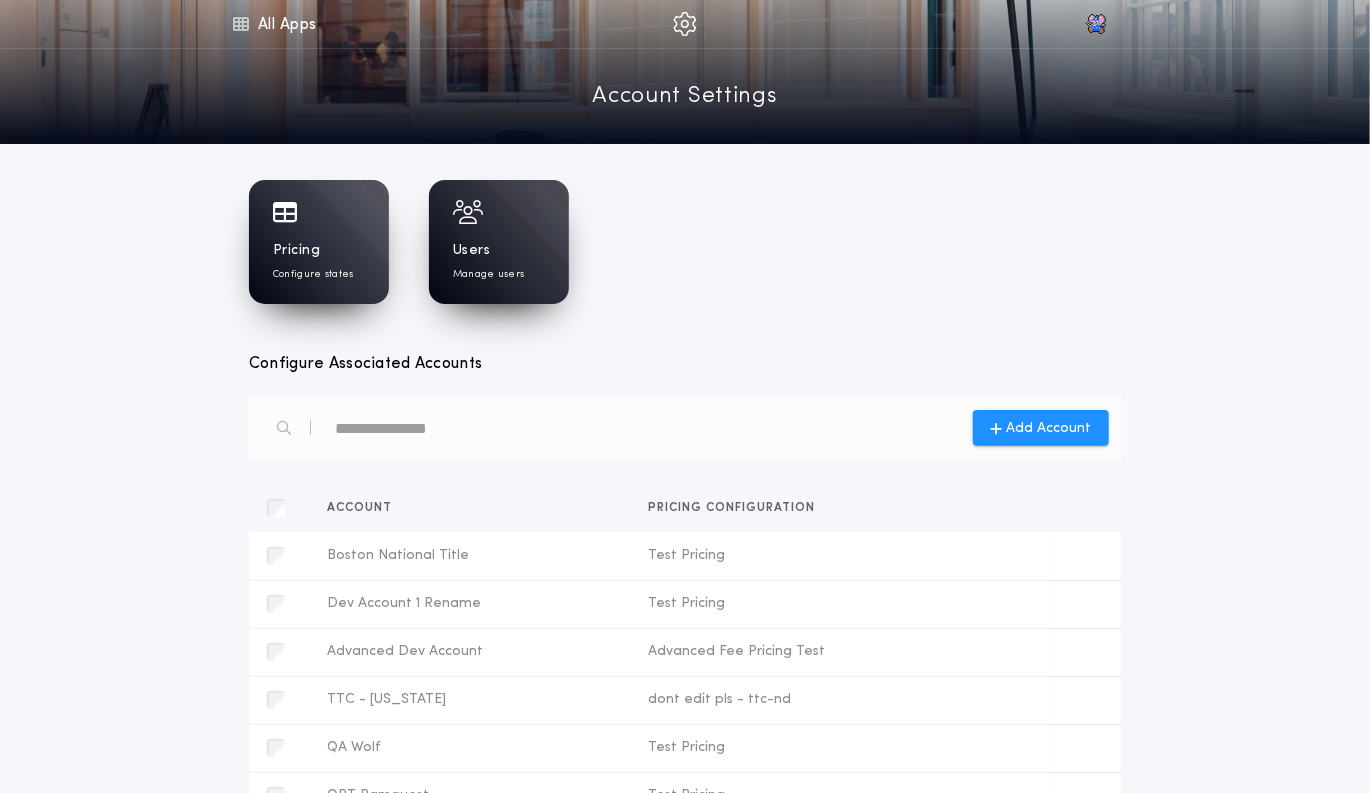 click on "Manage users" at bounding box center [488, 274] 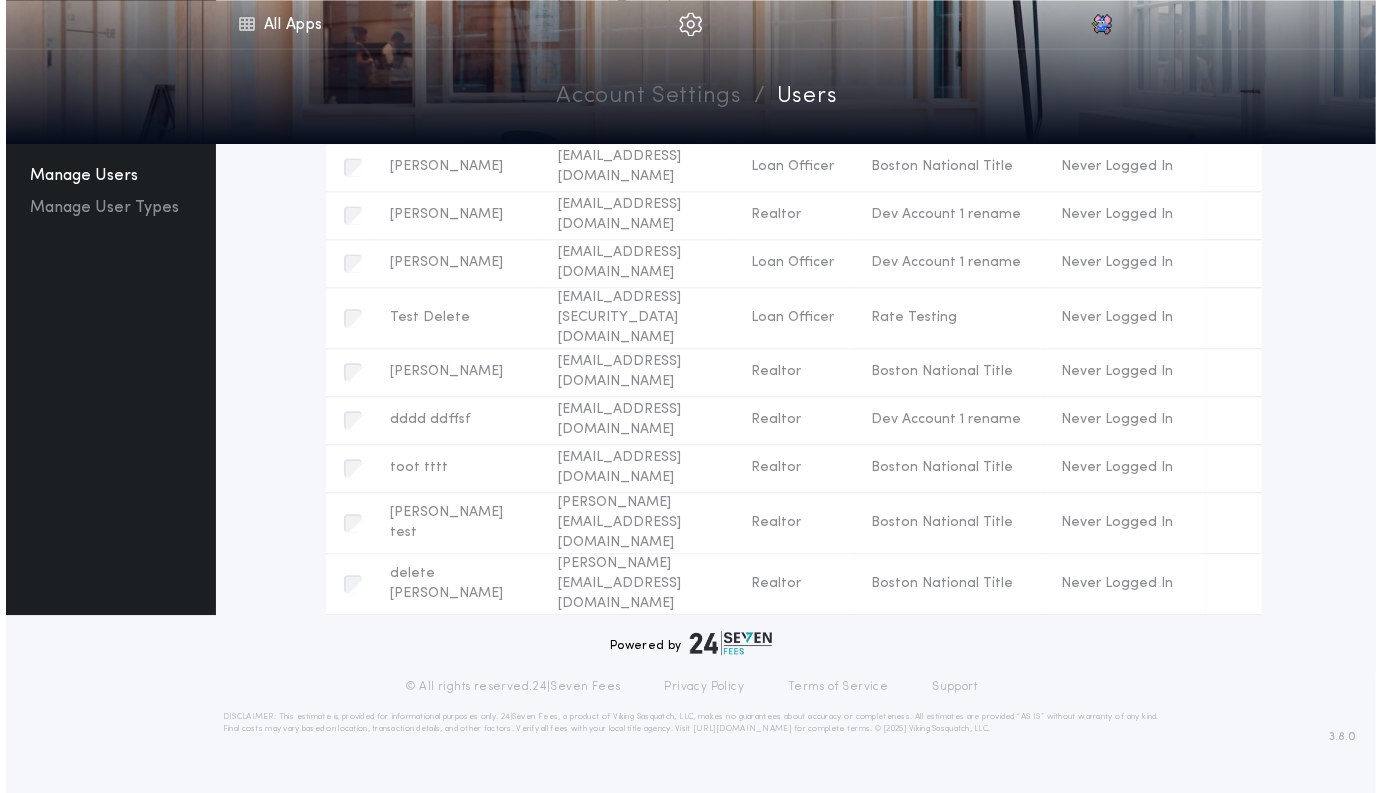 scroll, scrollTop: 1889, scrollLeft: 0, axis: vertical 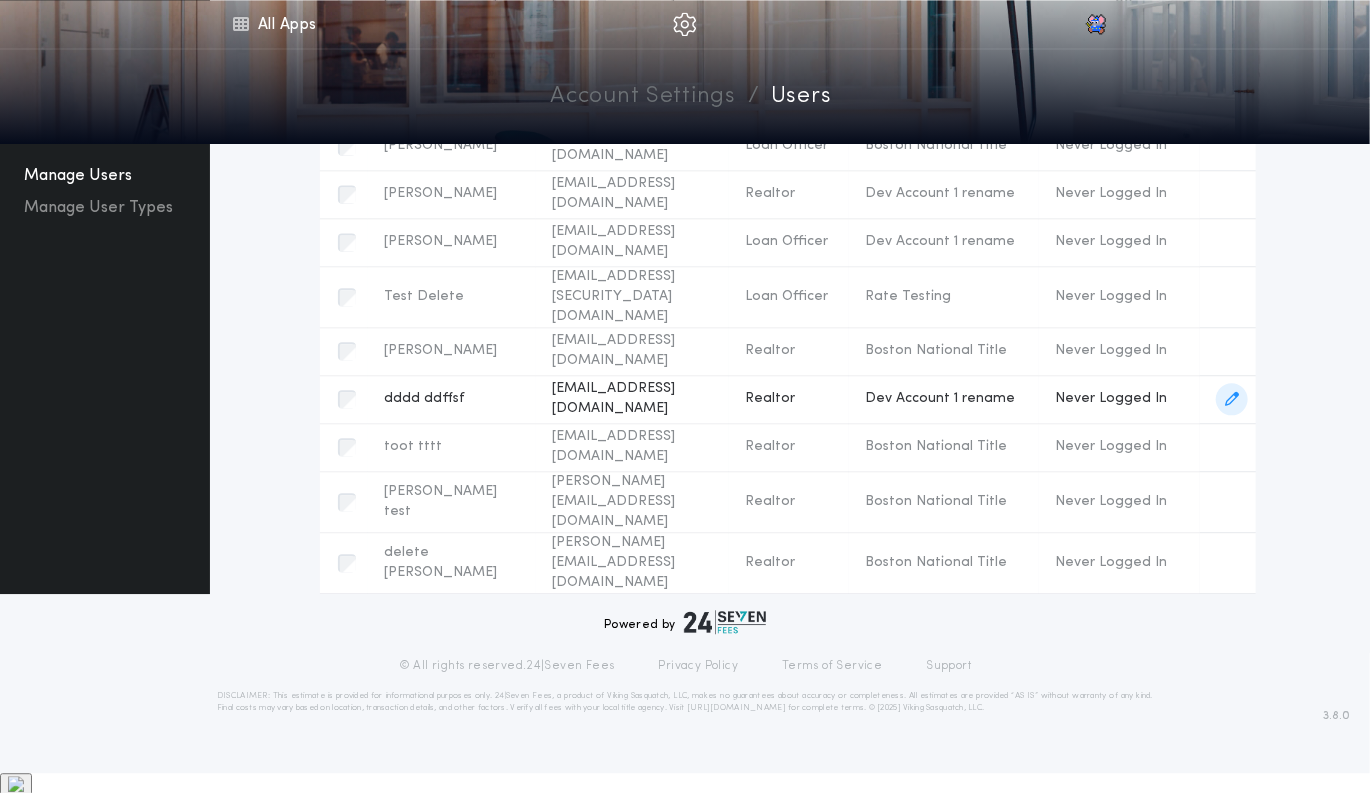 click on "dddd ddffsf" at bounding box center (452, 399) 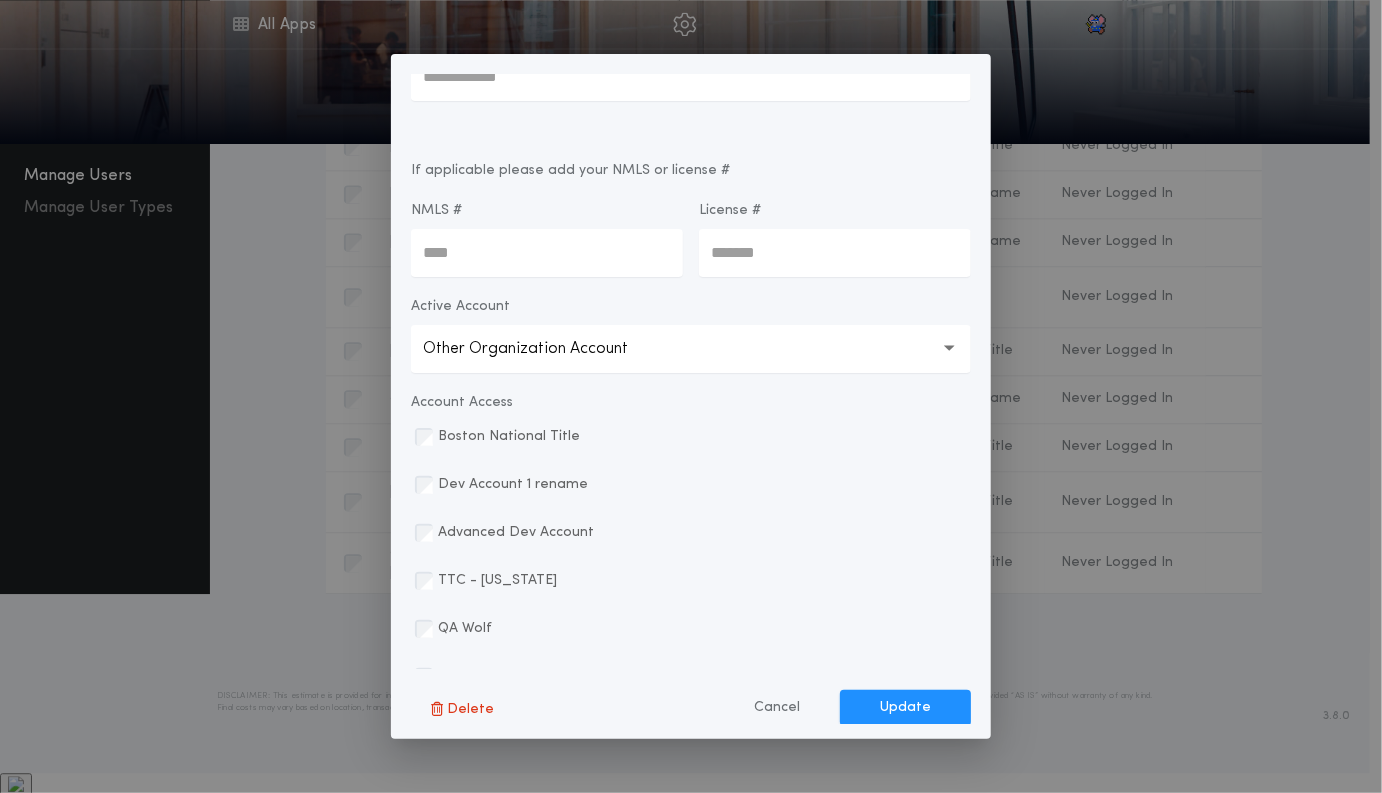 type on "****" 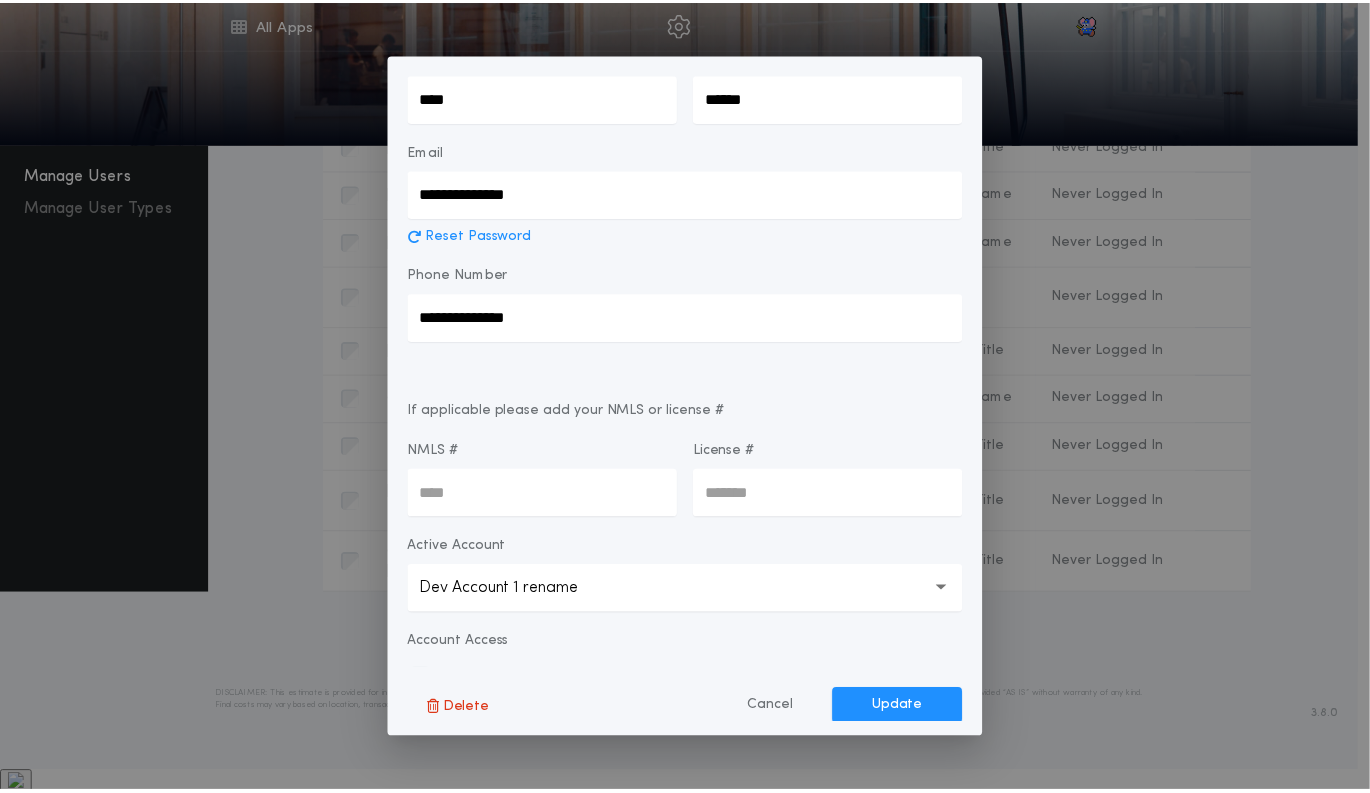 scroll, scrollTop: 0, scrollLeft: 0, axis: both 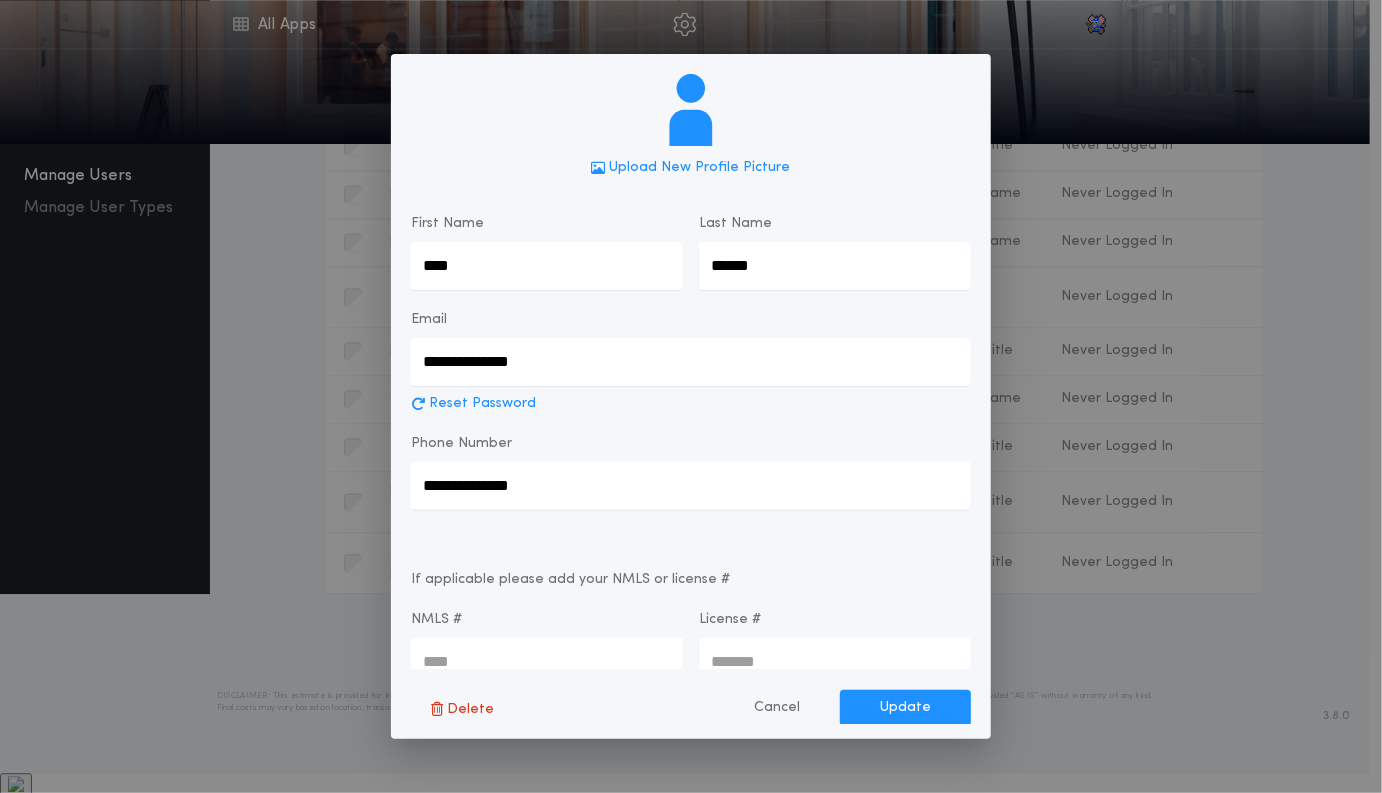 click on "**********" at bounding box center [691, 396] 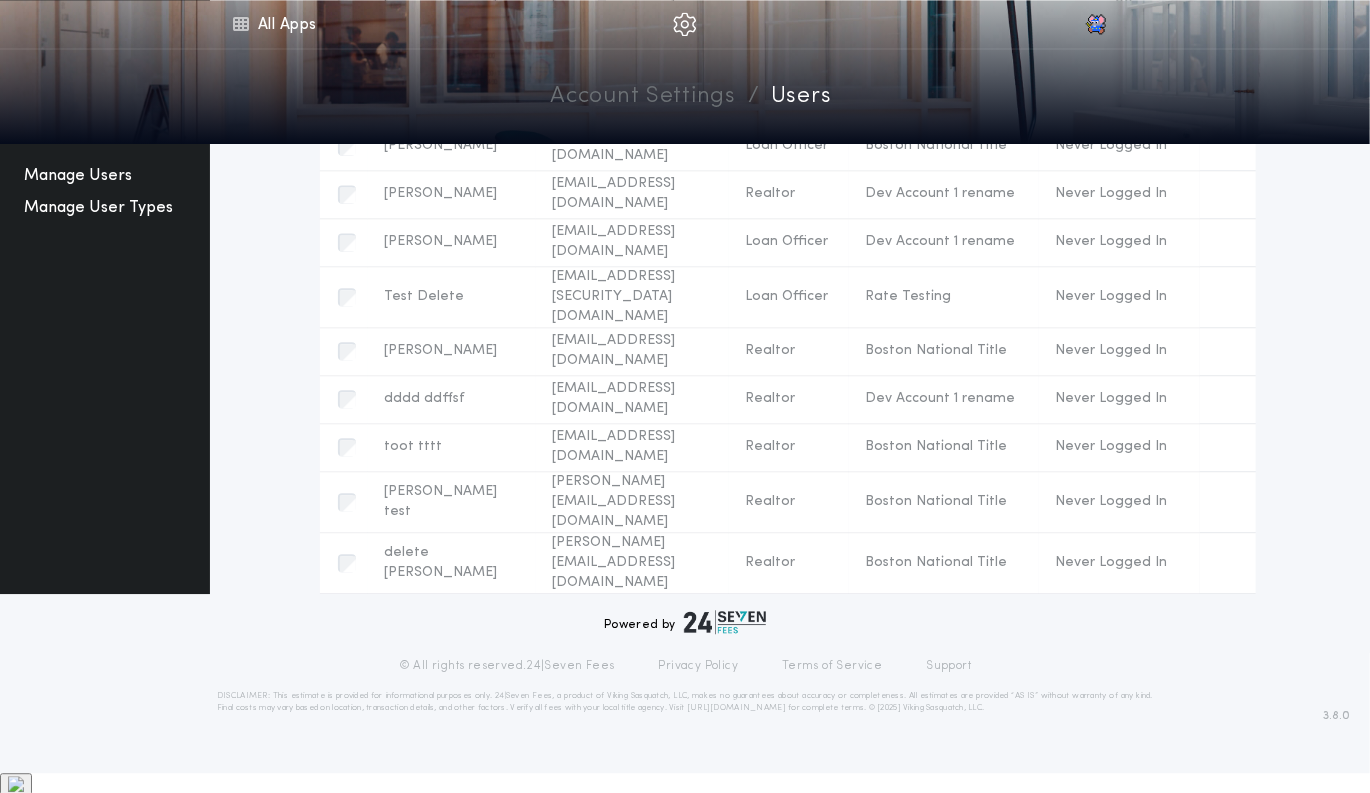 click on "Manage User Types" at bounding box center [98, 208] 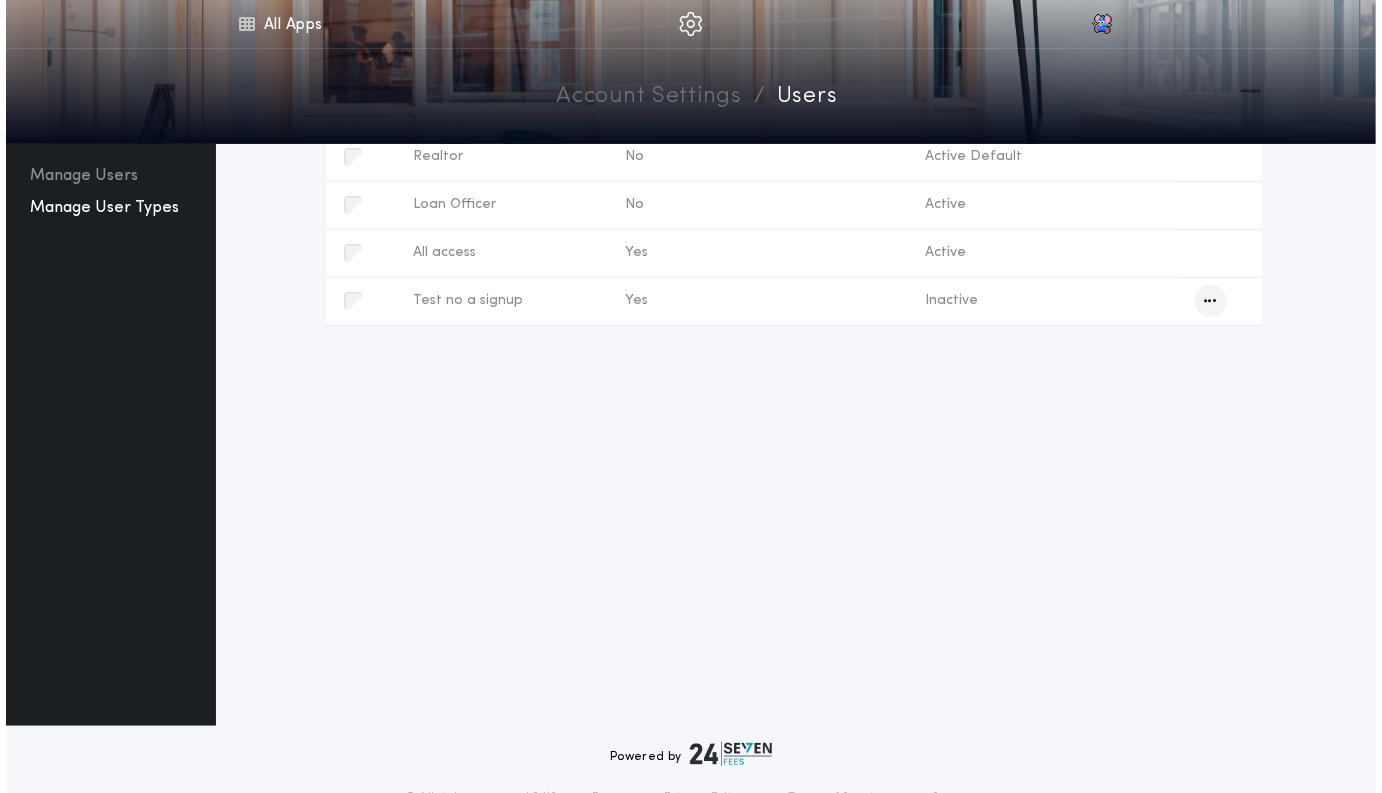 scroll, scrollTop: 0, scrollLeft: 0, axis: both 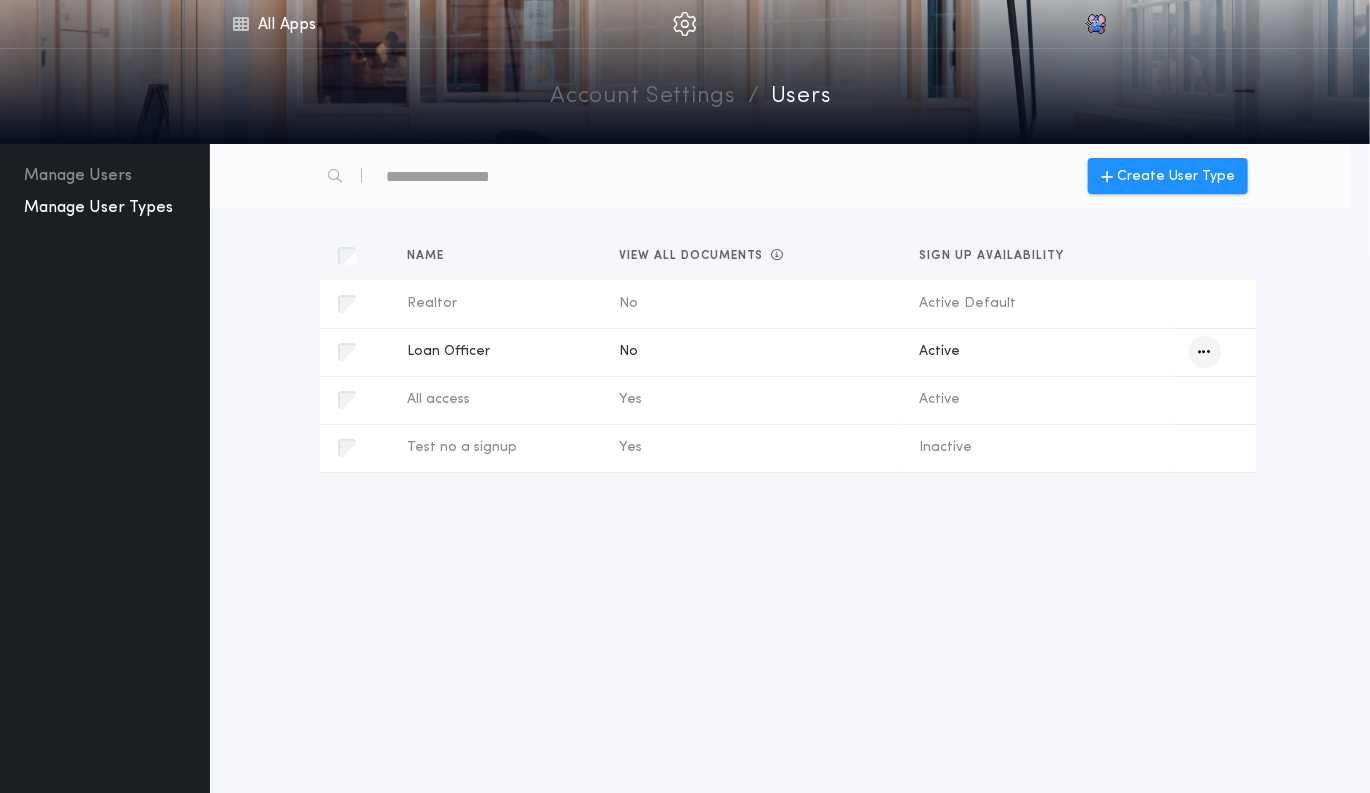 click at bounding box center [1205, 352] 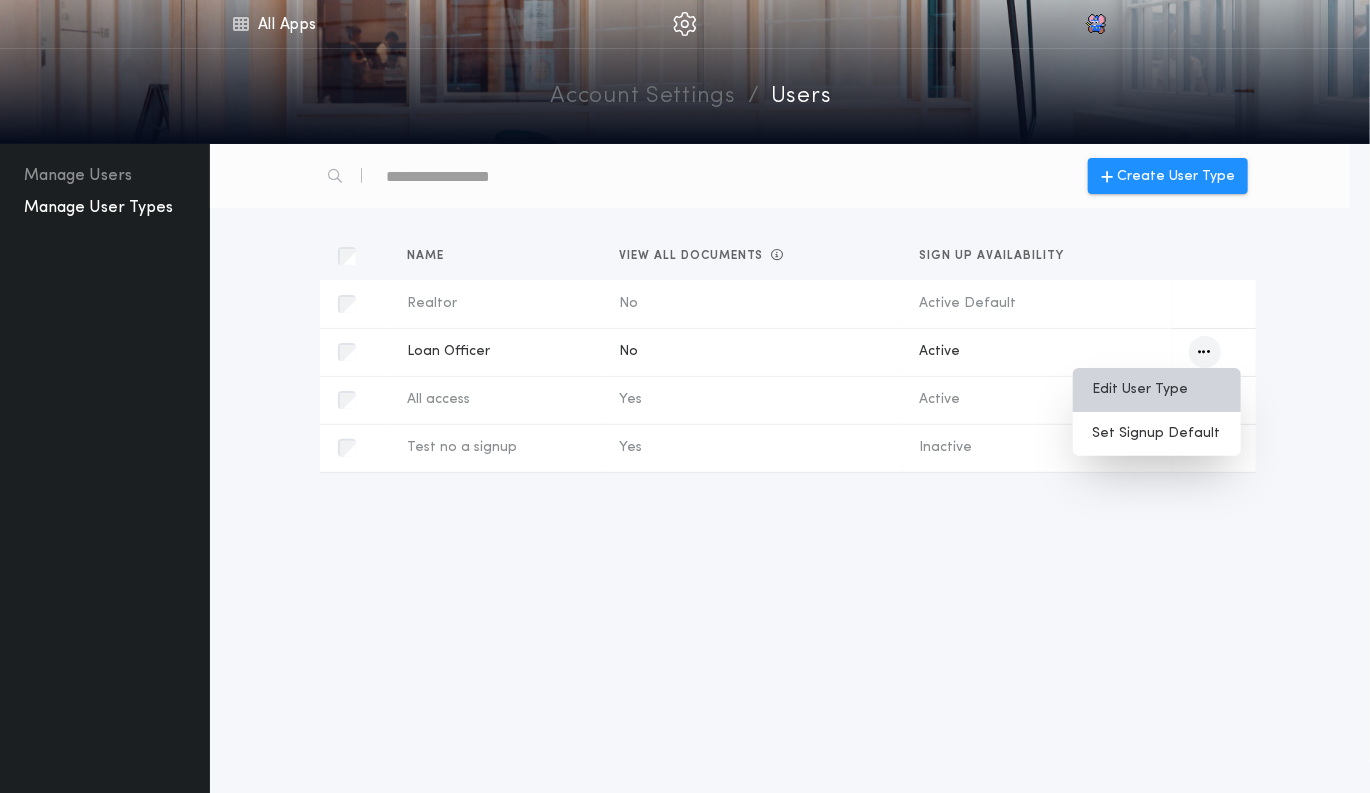 click on "Edit User Type" at bounding box center [1157, 390] 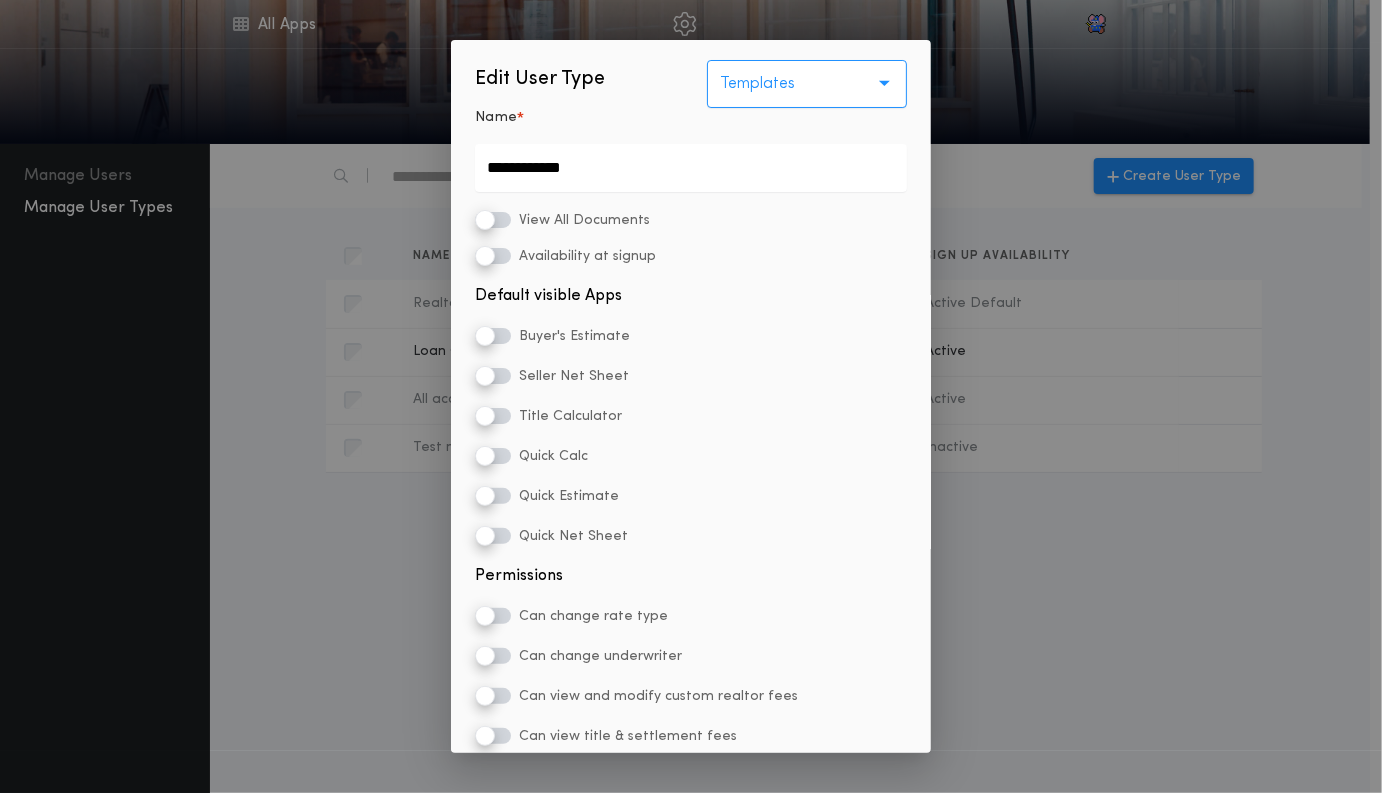 scroll, scrollTop: 129, scrollLeft: 0, axis: vertical 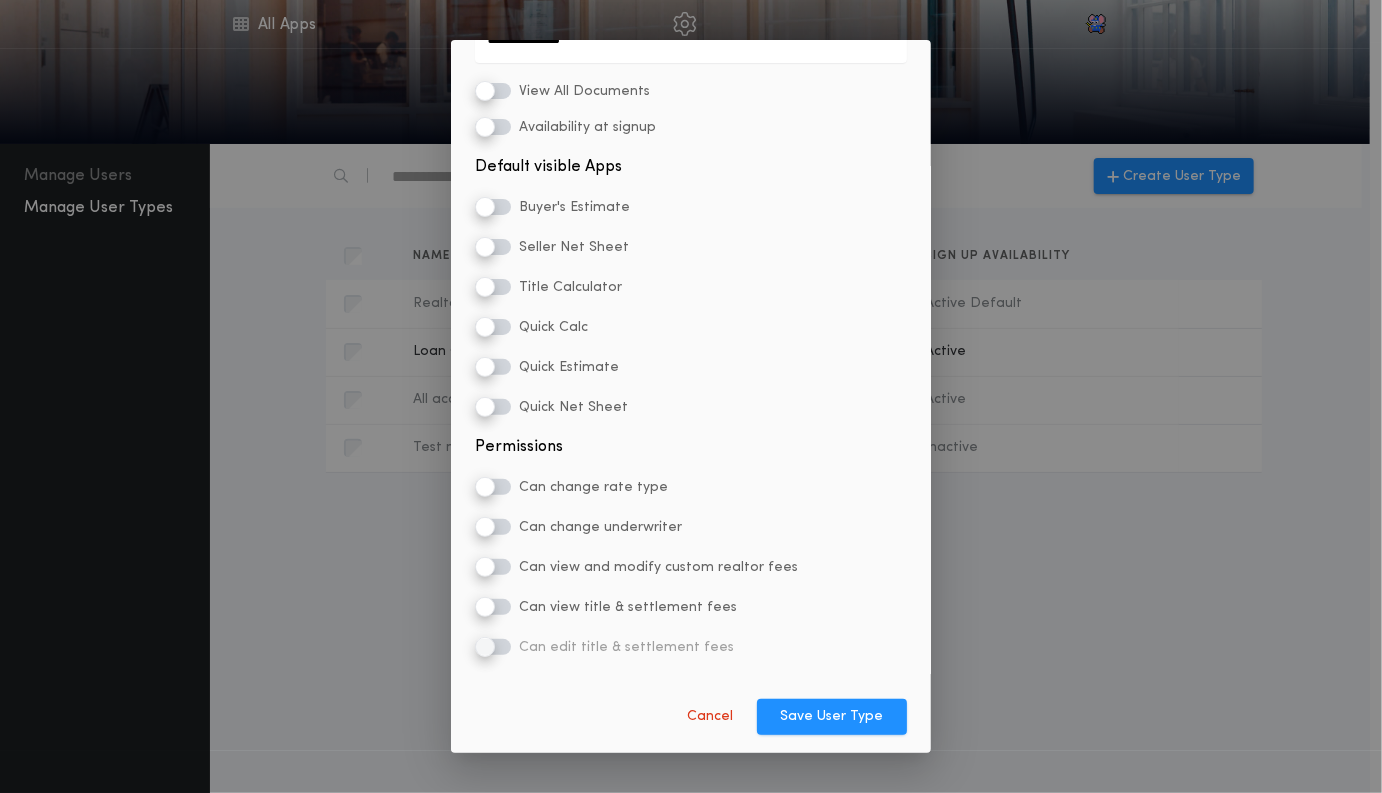 click on "Can edit title & settlement fees" at bounding box center [604, 647] 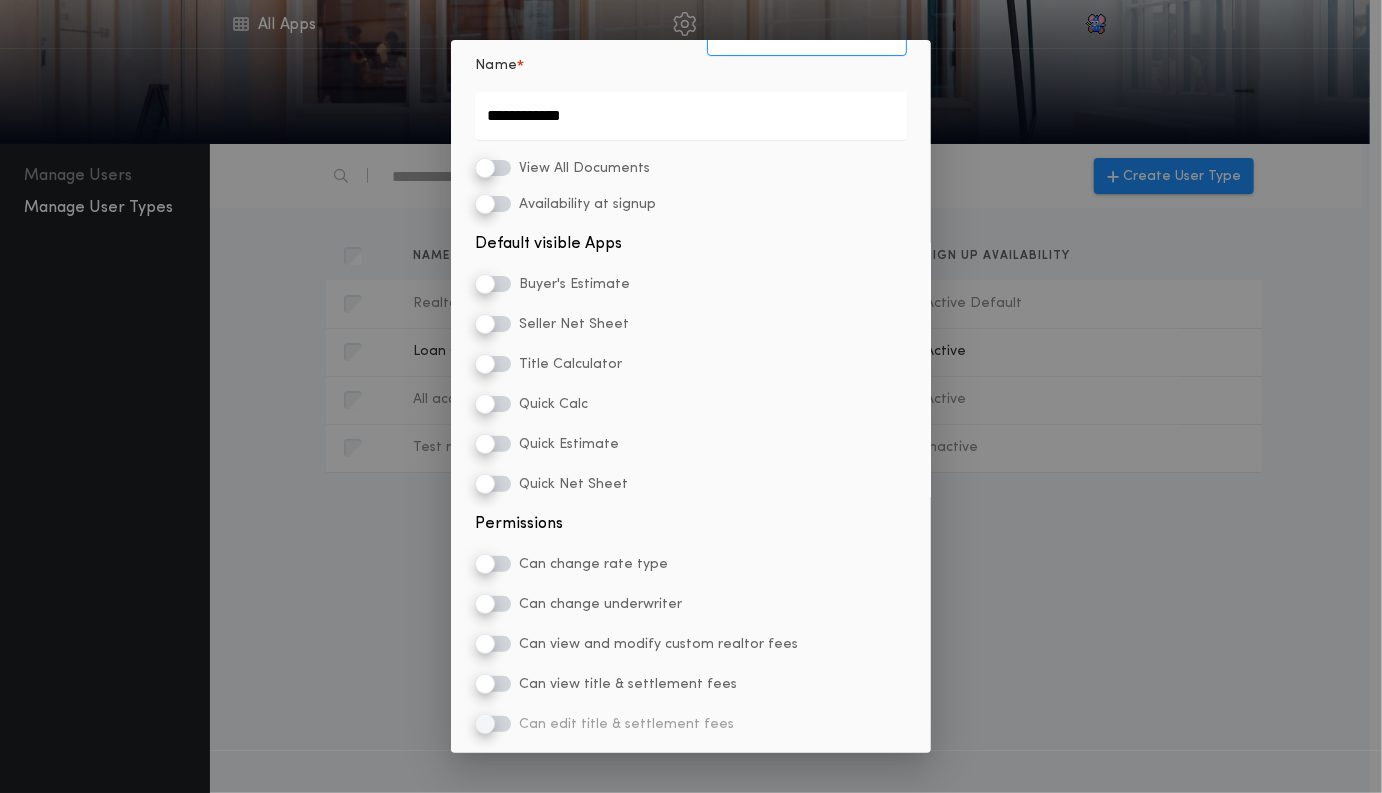 scroll, scrollTop: 0, scrollLeft: 0, axis: both 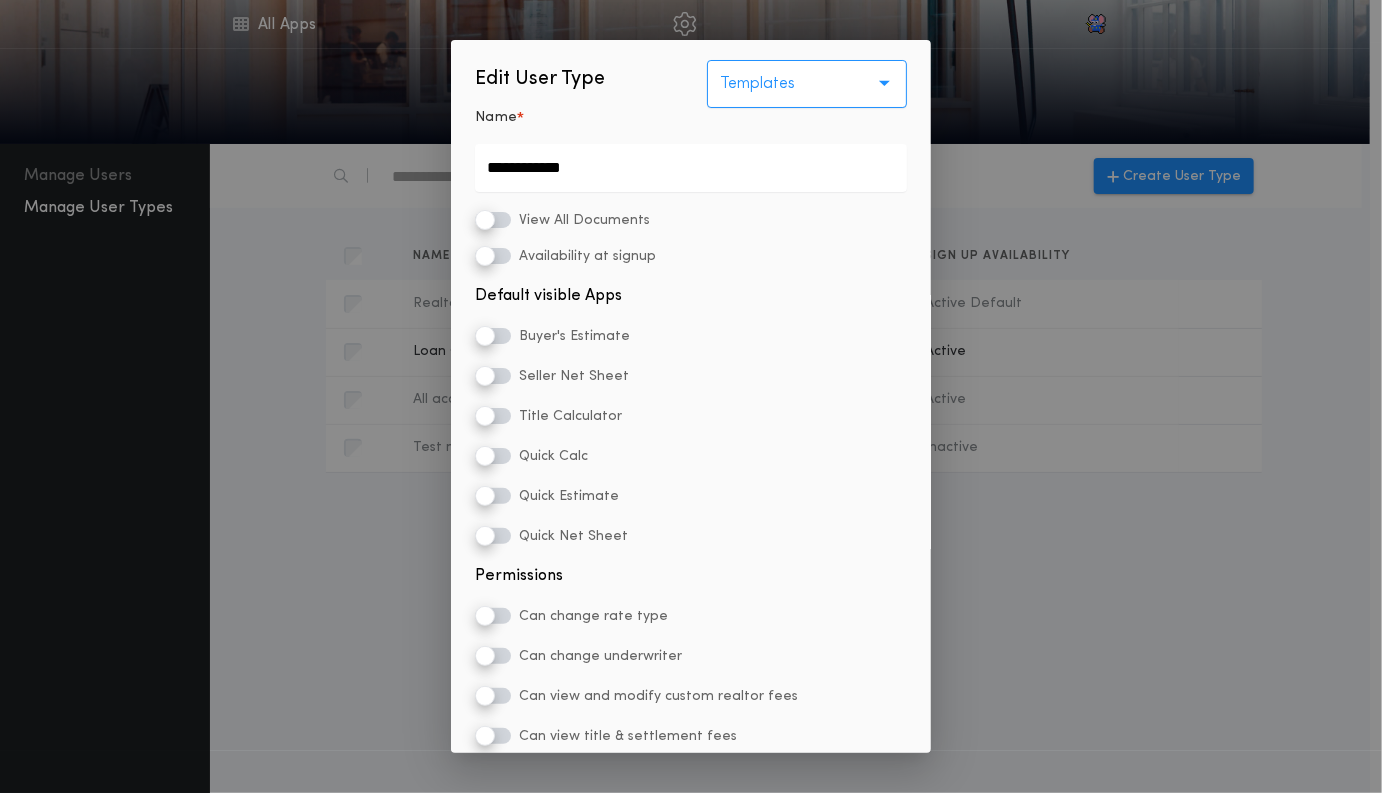 click on "**********" at bounding box center (691, 396) 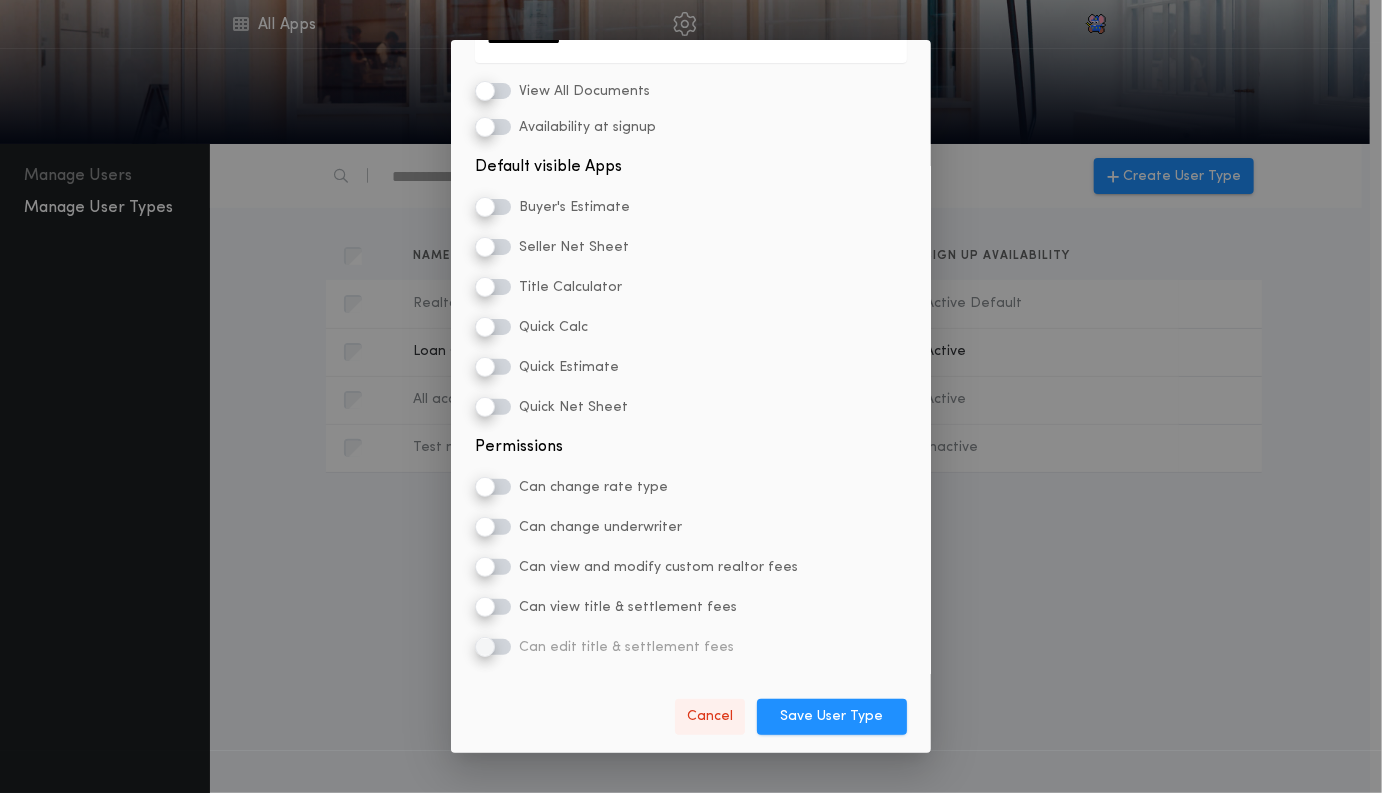click on "Cancel" at bounding box center [710, 717] 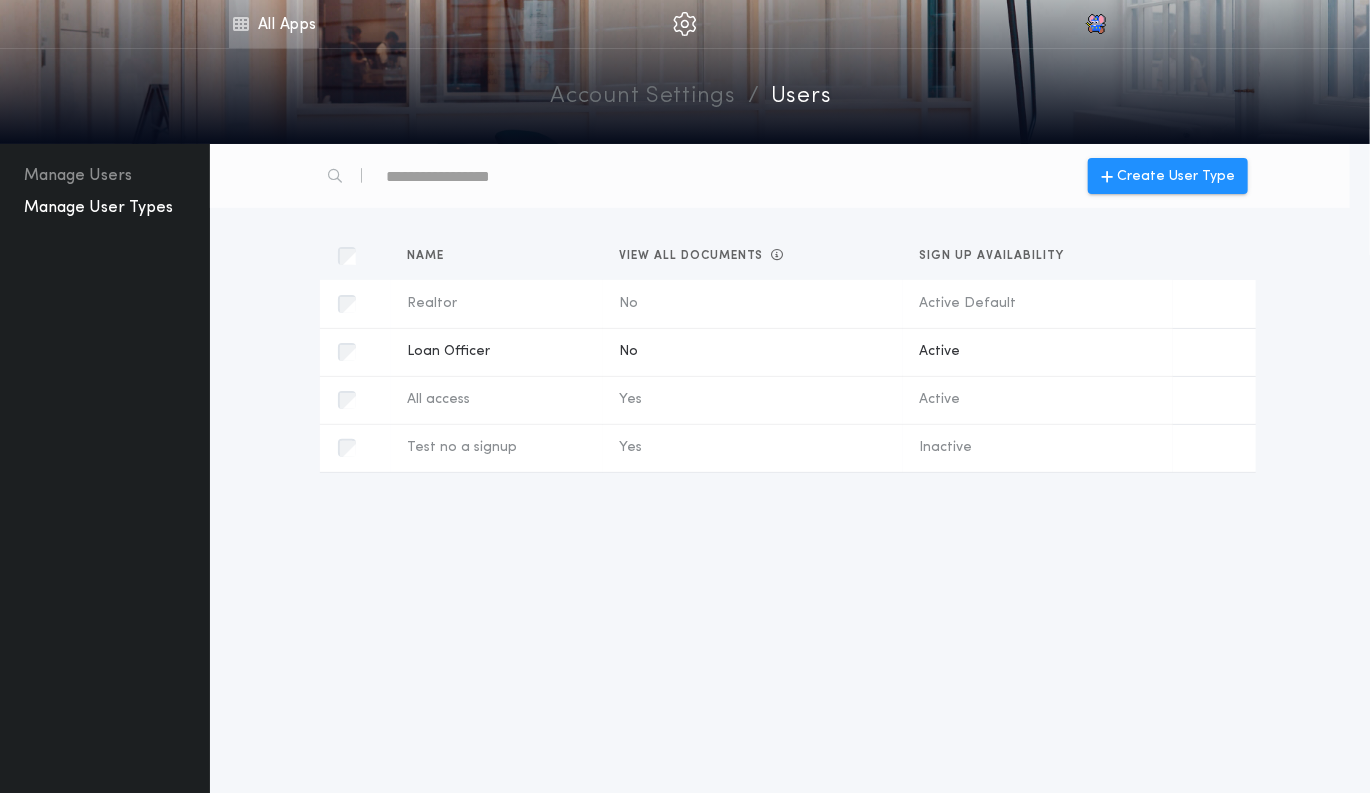 click on "All Apps" at bounding box center (274, 24) 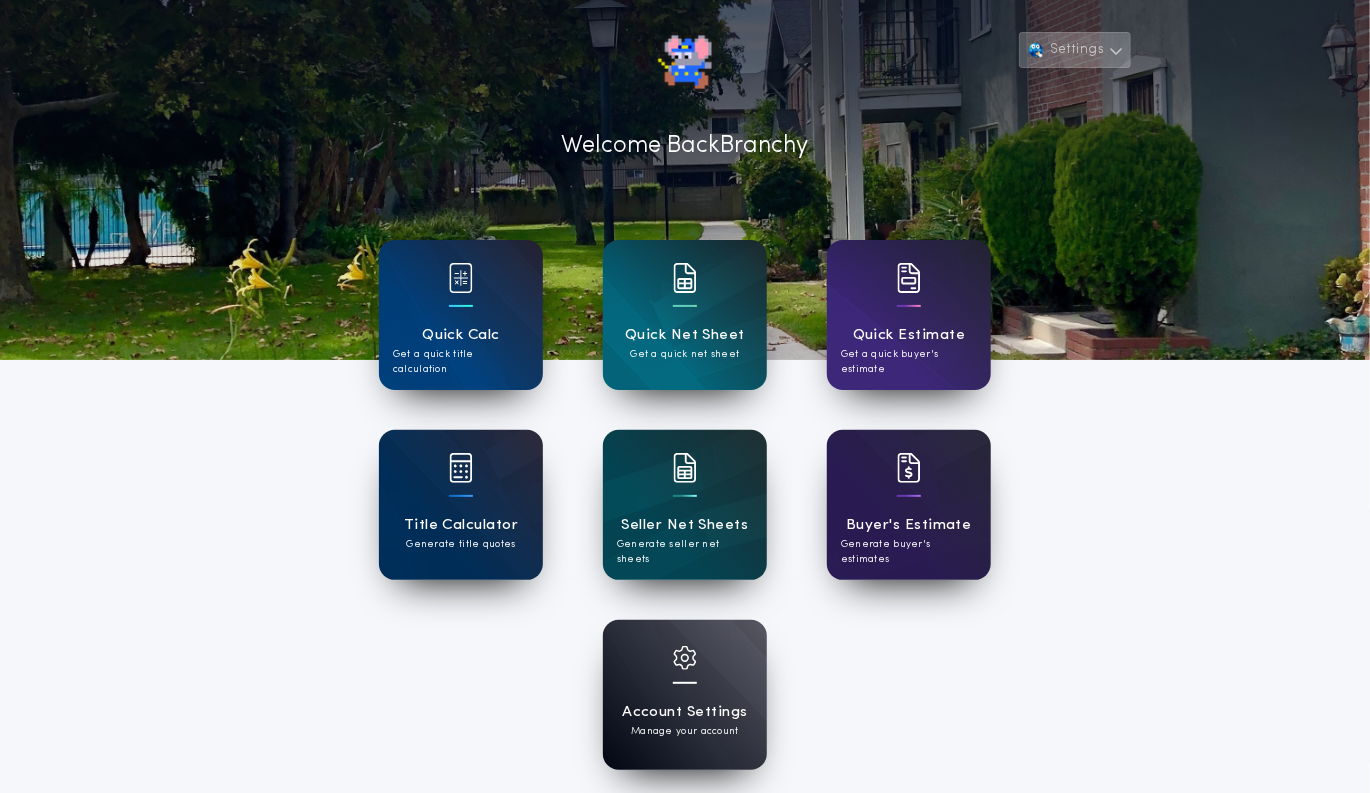 click on "Settings" at bounding box center (1075, 50) 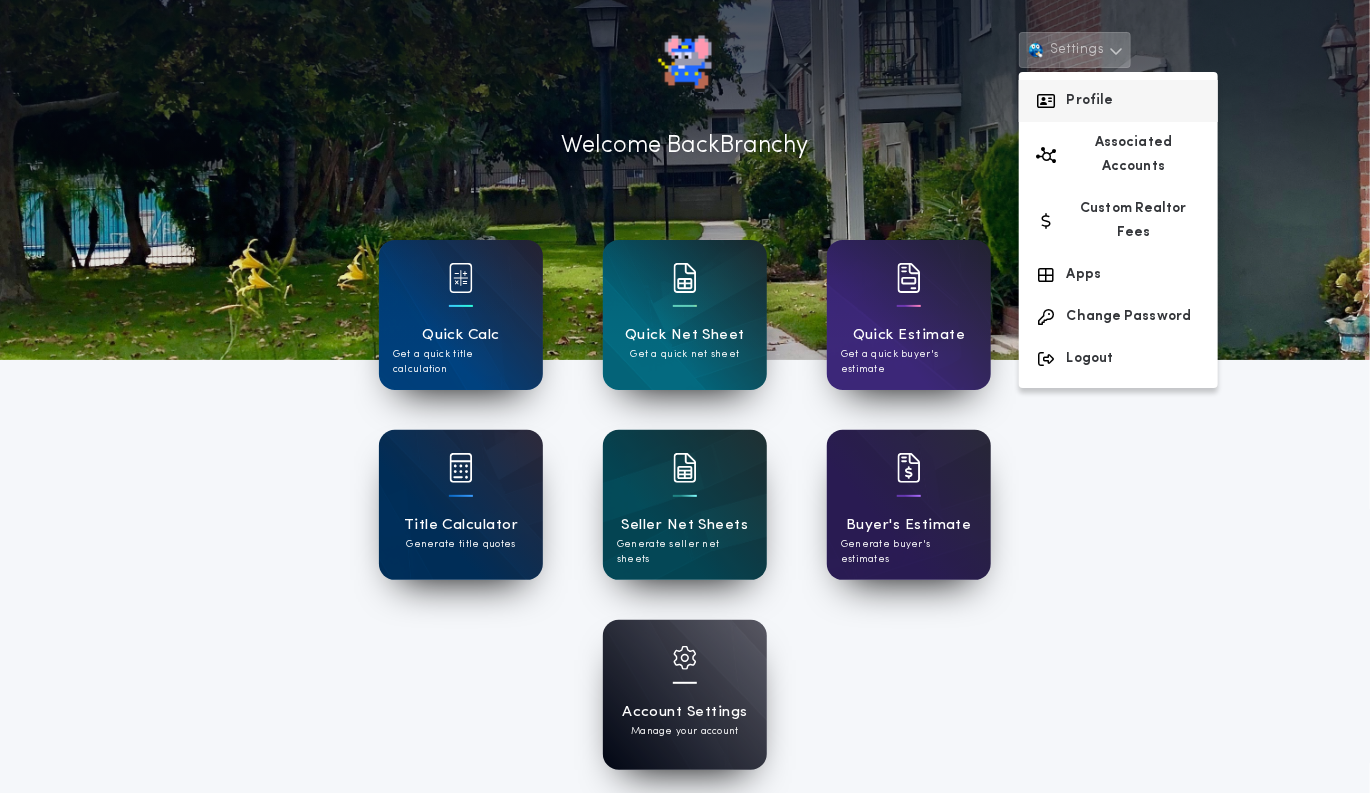 click on "Profile" at bounding box center [1118, 101] 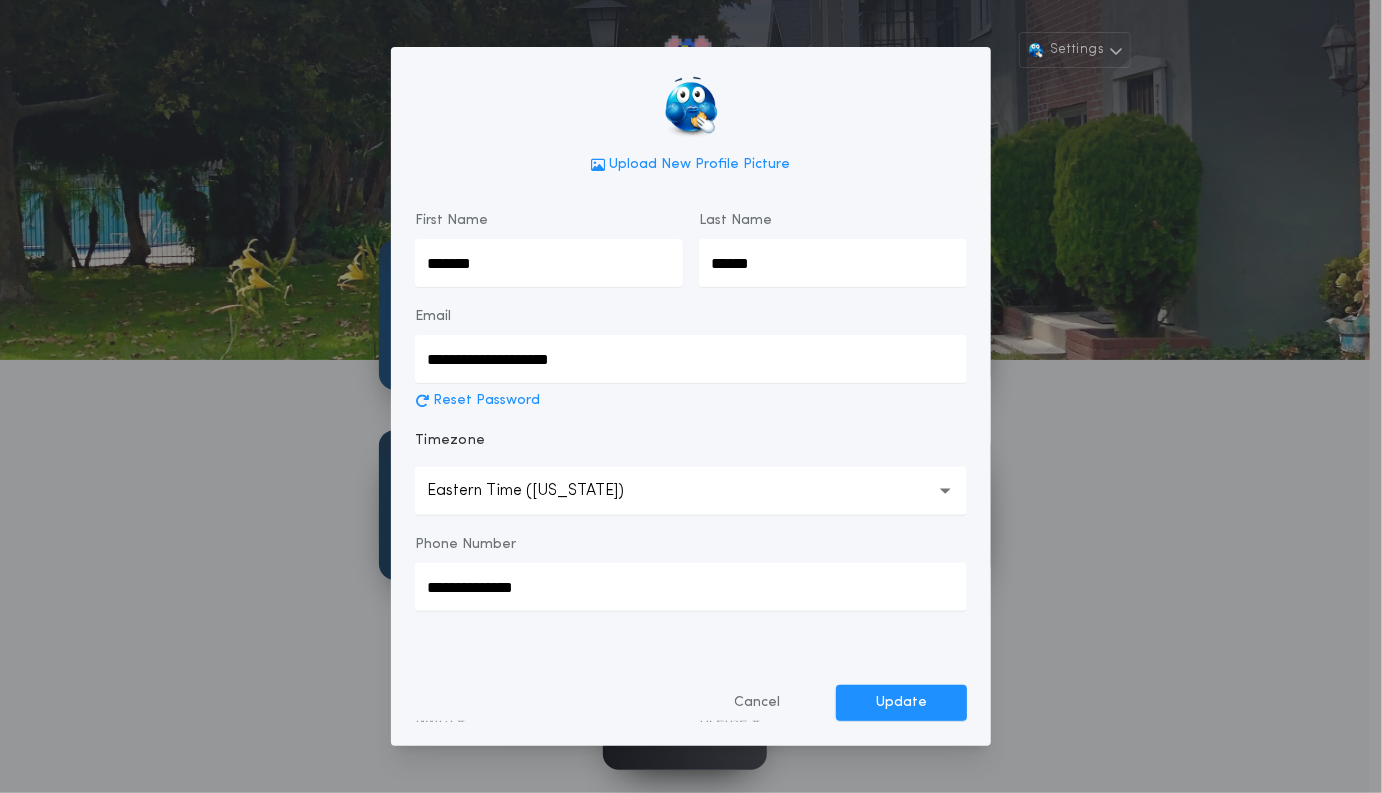 click on "**********" at bounding box center (691, 396) 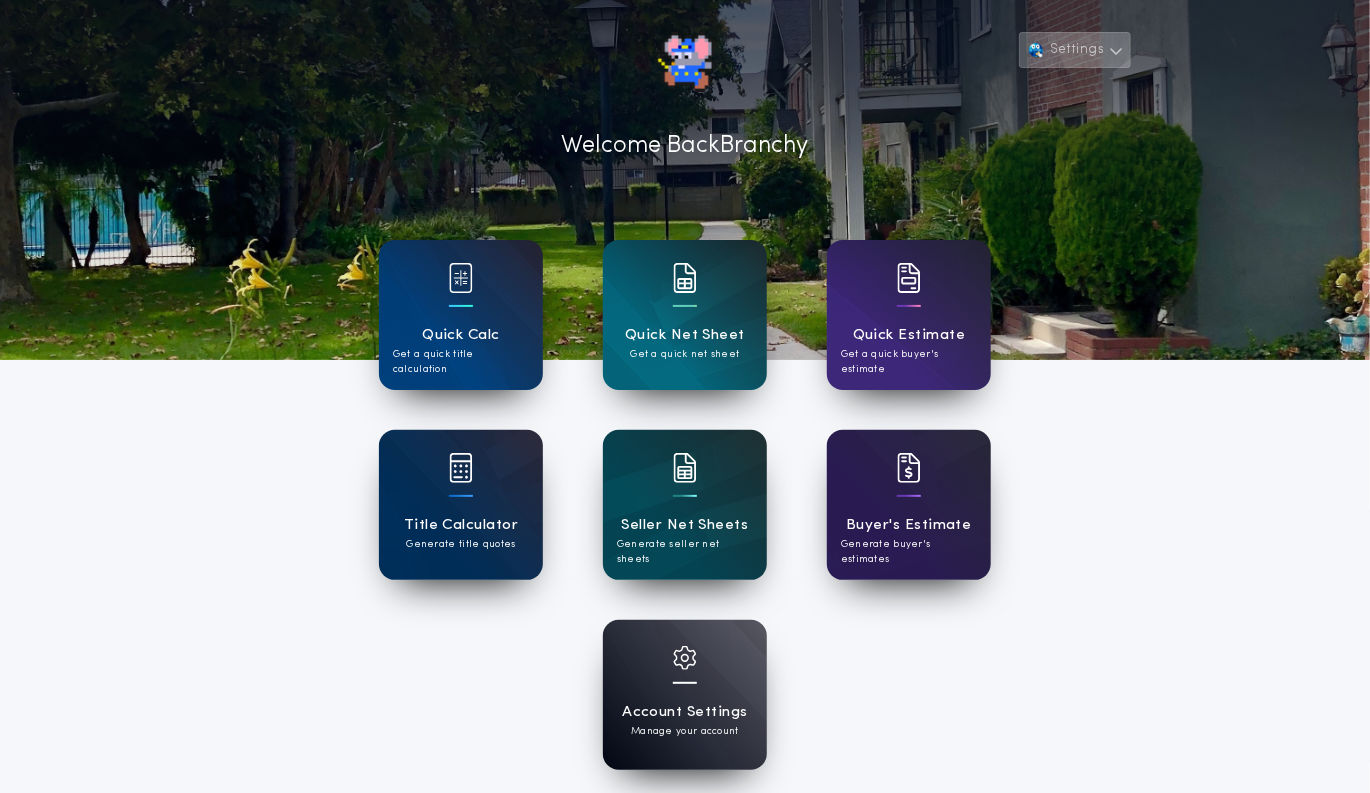 click on "Settings" at bounding box center (1075, 50) 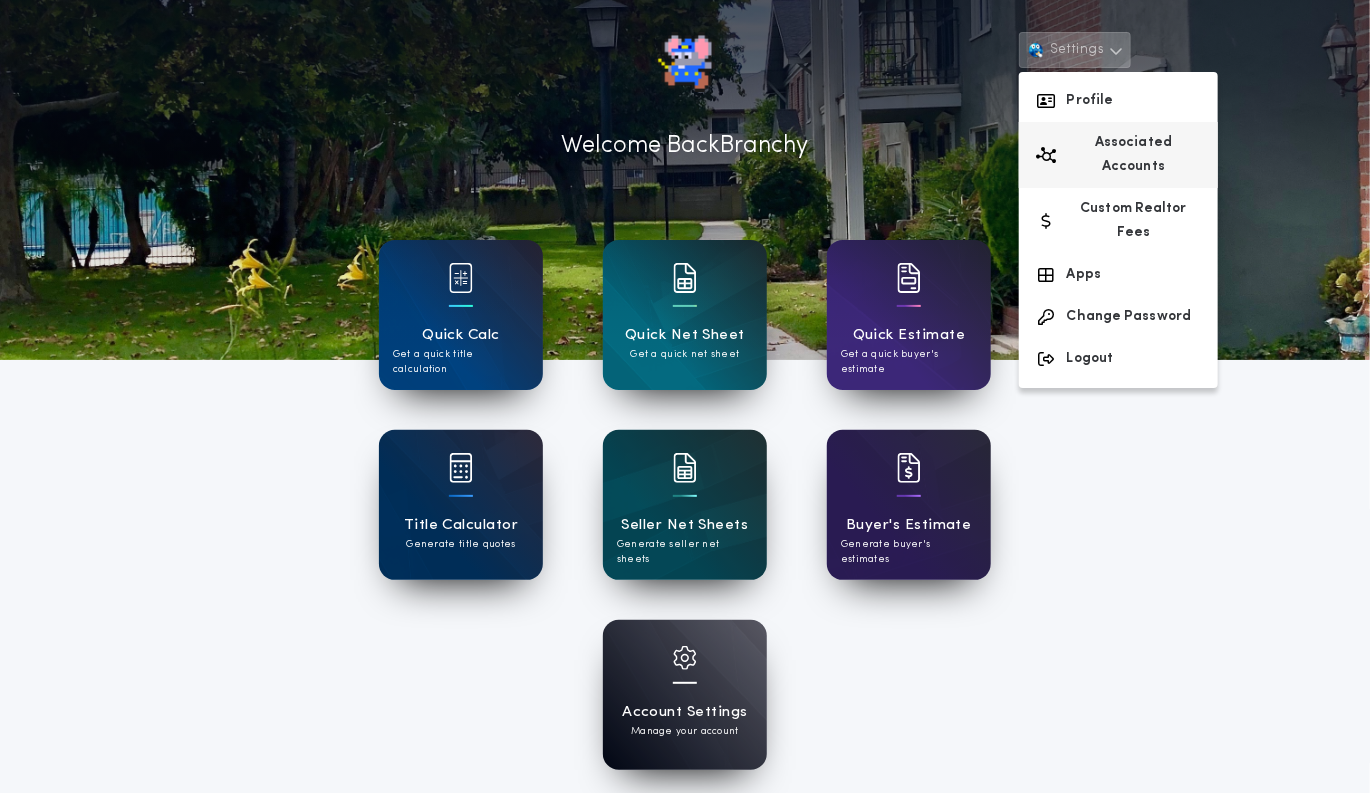 click on "Associated Accounts" at bounding box center [1118, 155] 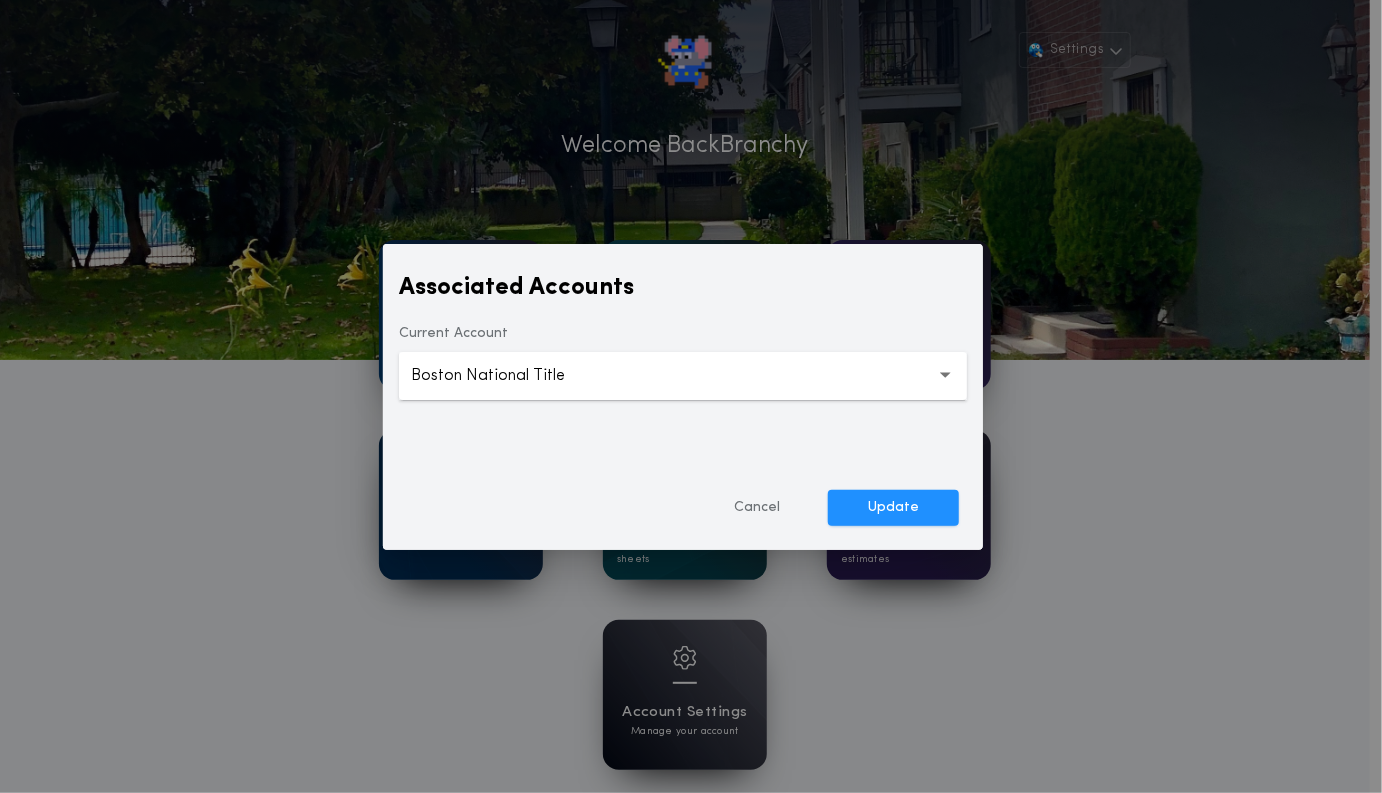 click on "**********" at bounding box center [691, 396] 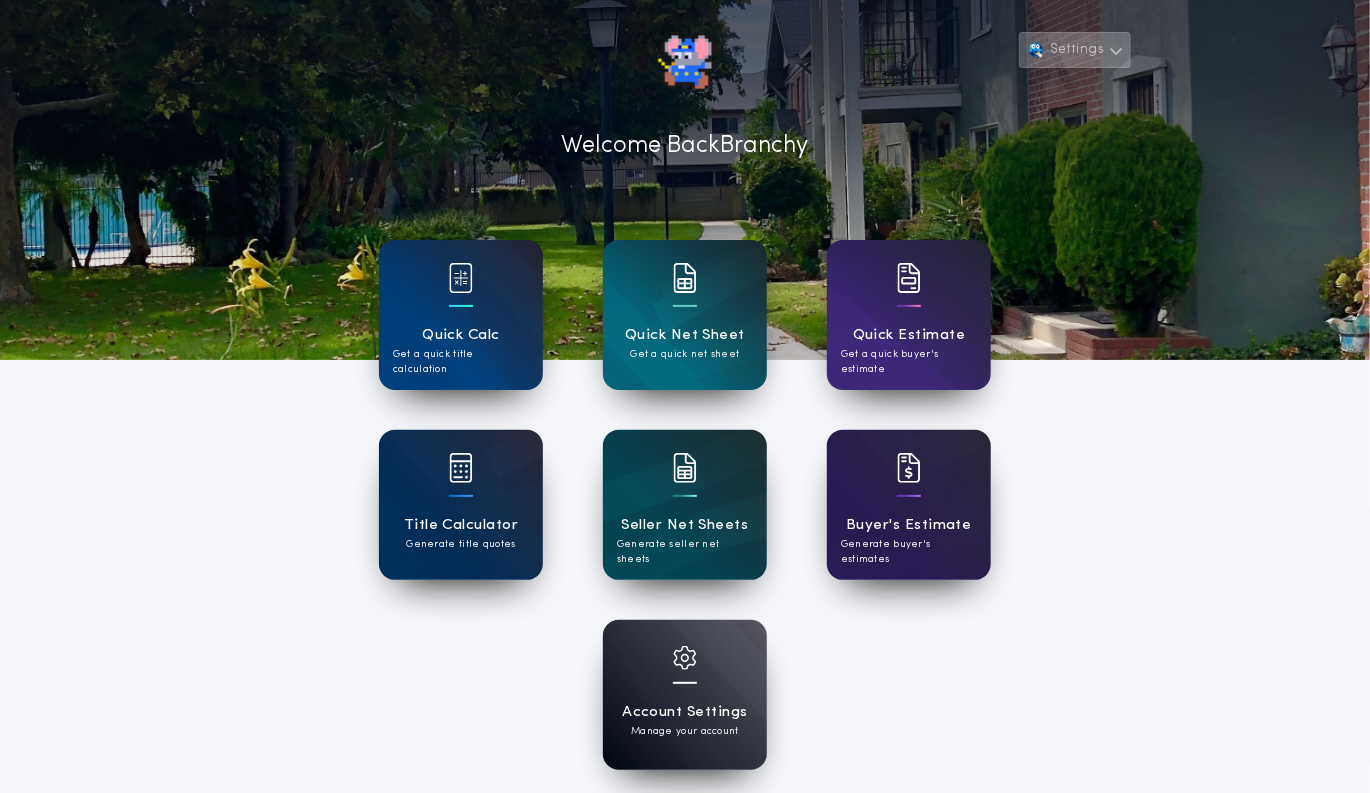 click on "Settings" at bounding box center (1075, 50) 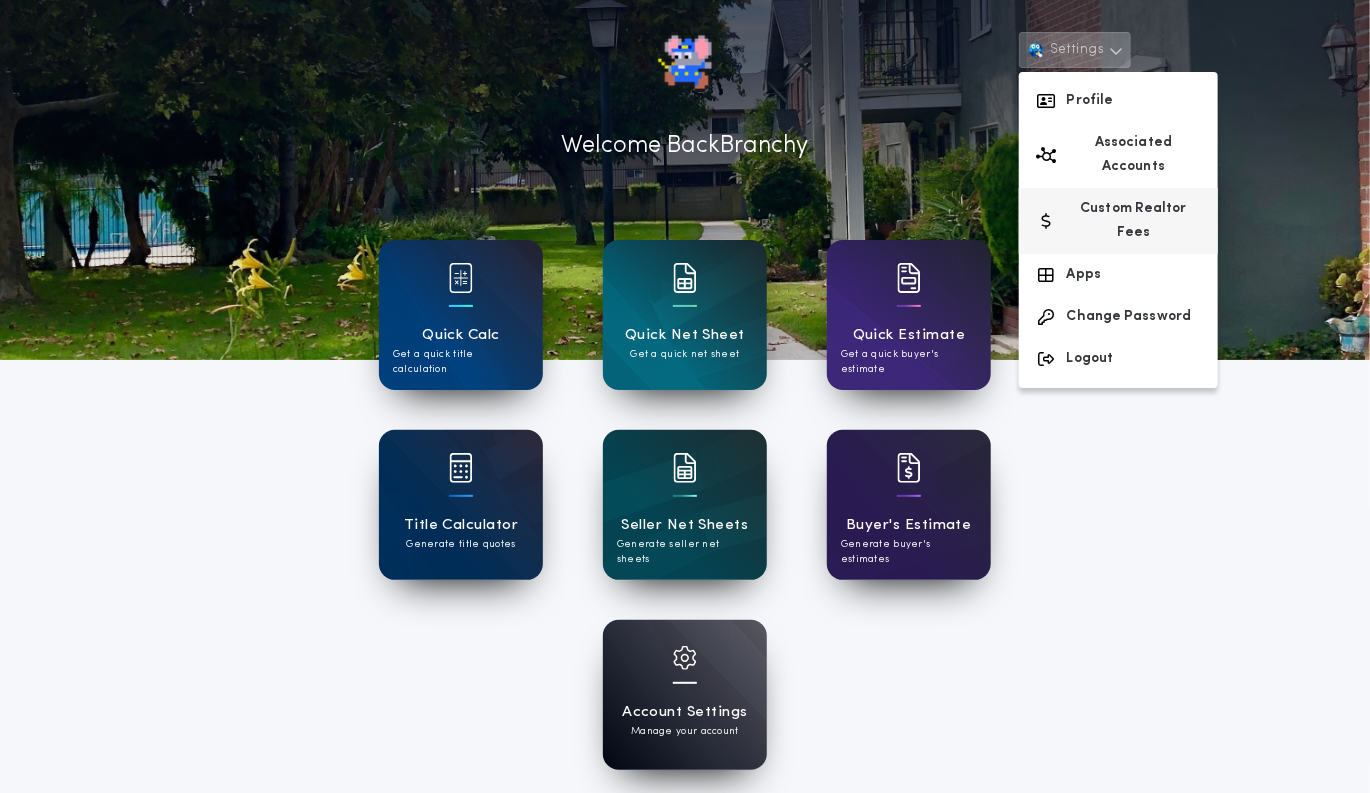 click on "Custom Realtor Fees" at bounding box center [1118, 221] 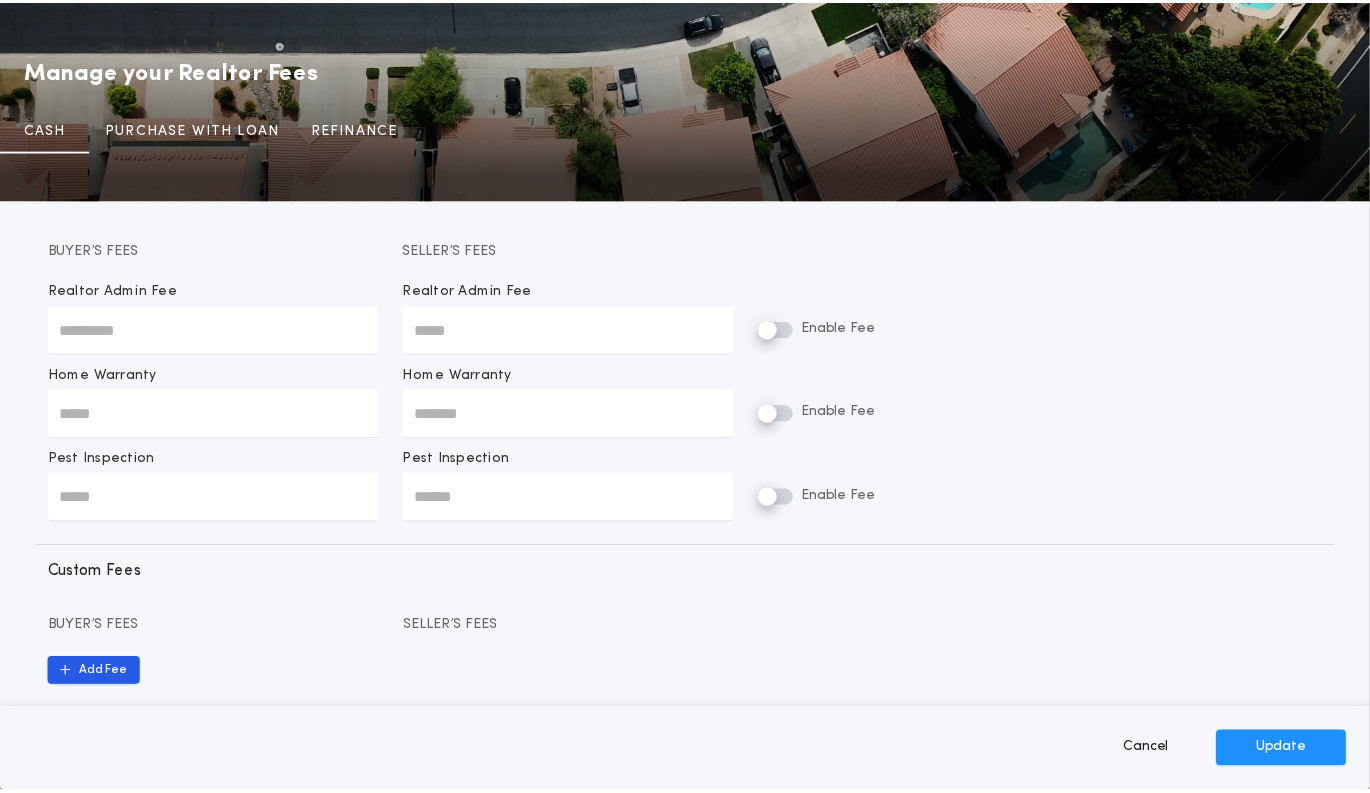 scroll, scrollTop: 0, scrollLeft: 0, axis: both 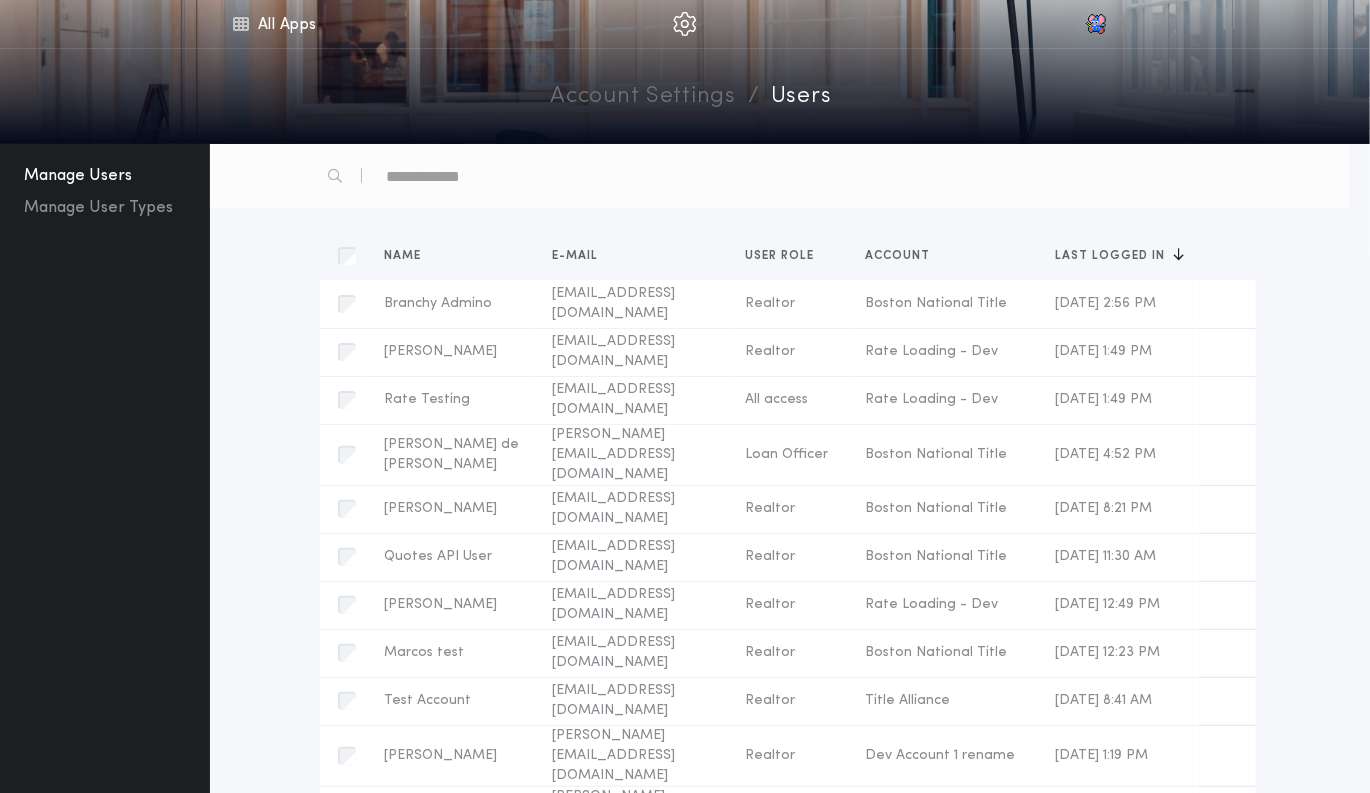 click on "Account Settings" at bounding box center (643, 97) 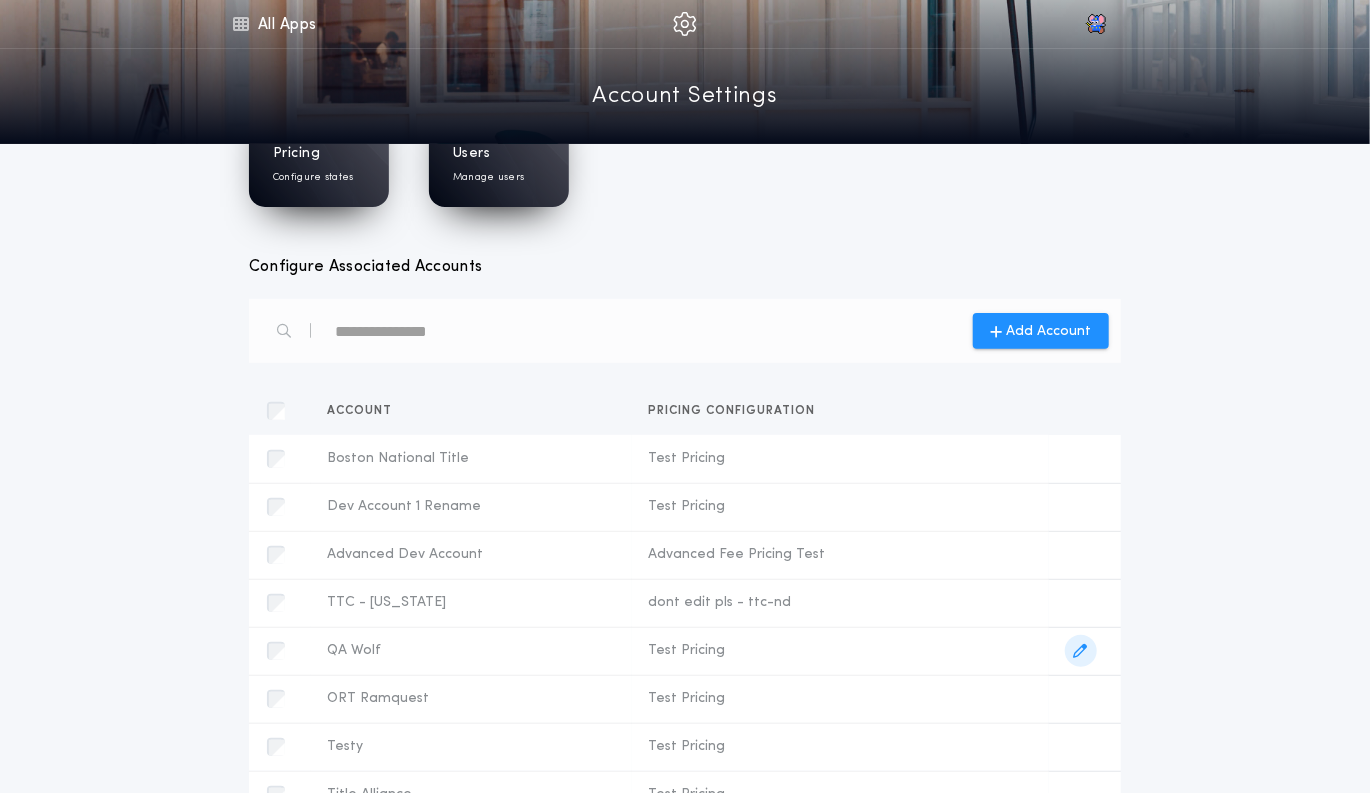 scroll, scrollTop: 0, scrollLeft: 0, axis: both 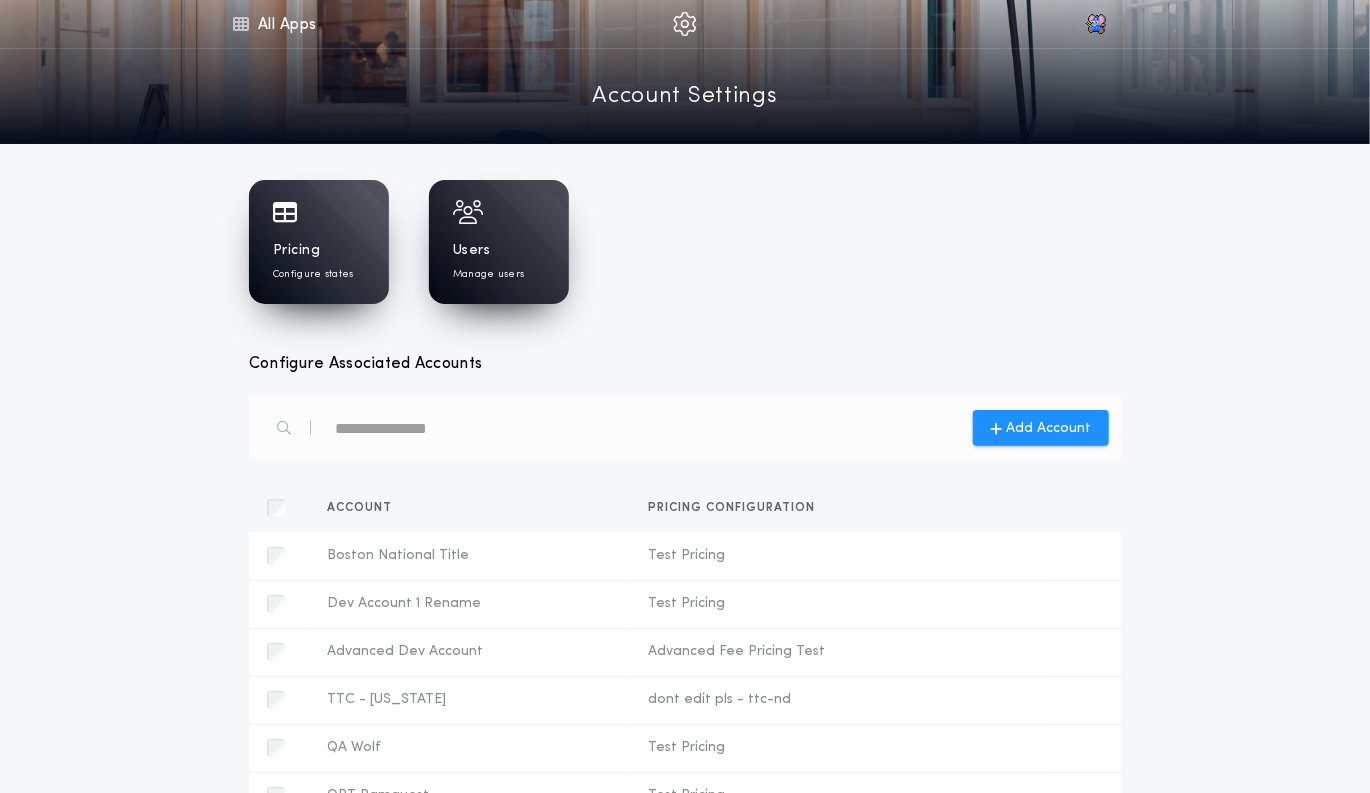 click on "Users Manage users" at bounding box center [499, 261] 